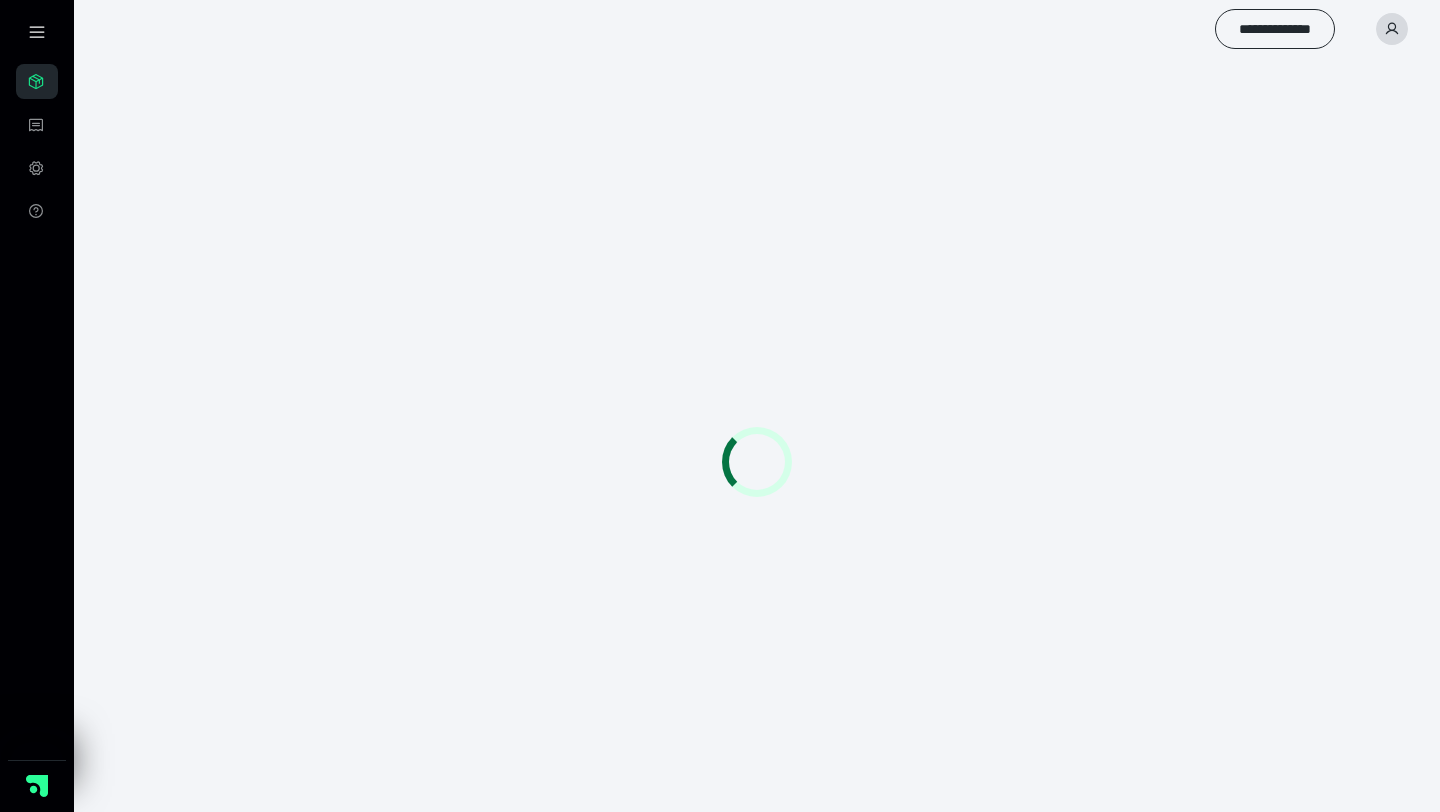 scroll, scrollTop: 0, scrollLeft: 0, axis: both 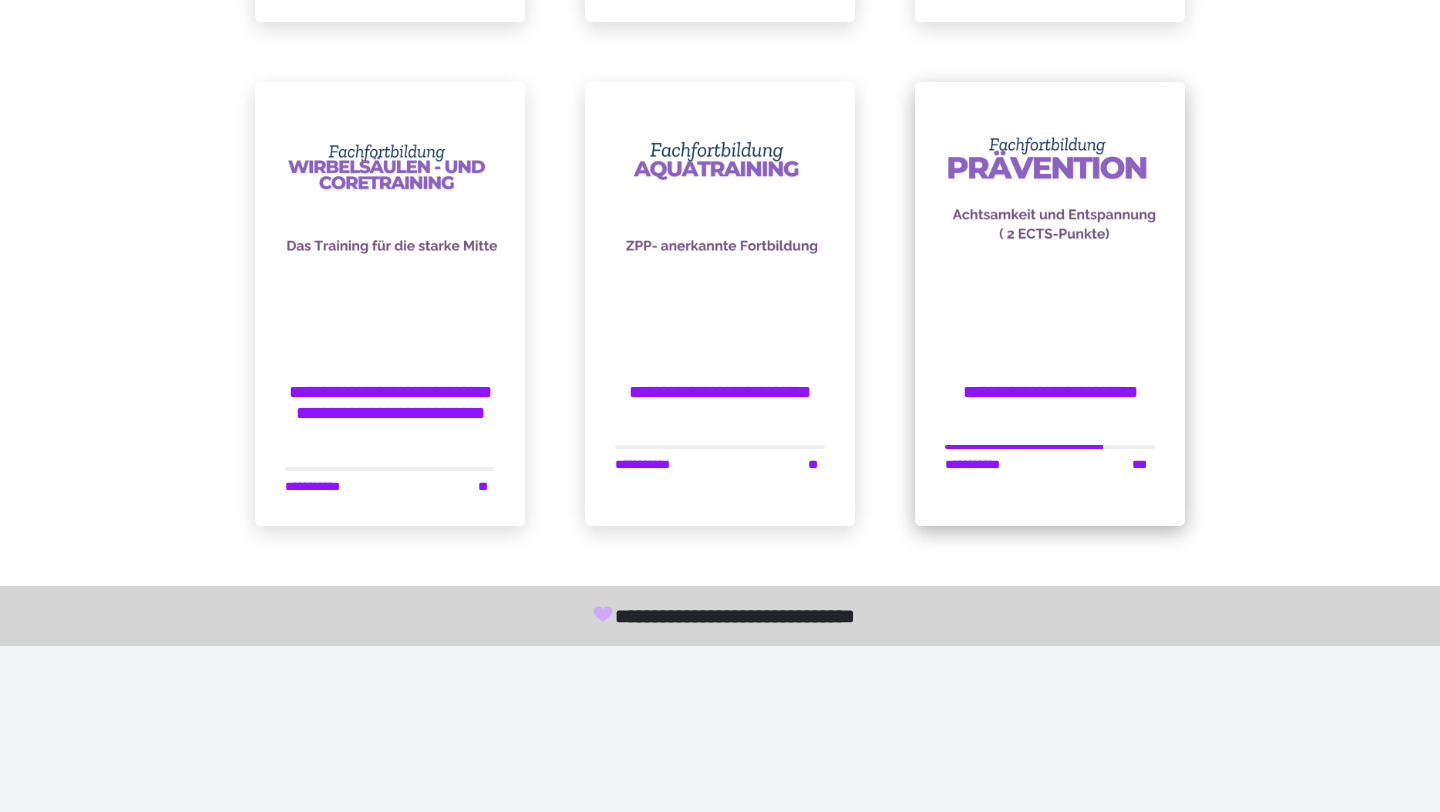 click at bounding box center [1050, 217] 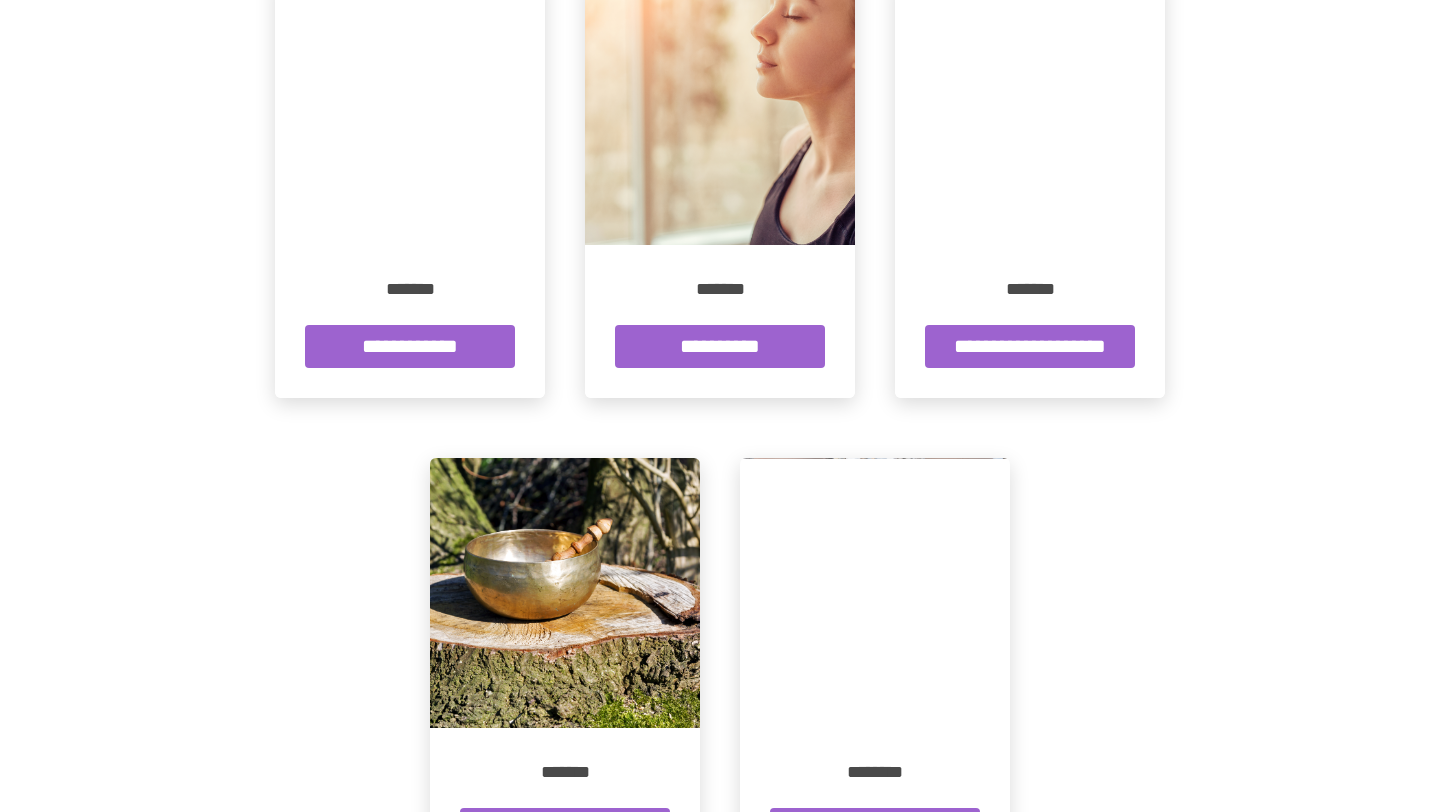 scroll, scrollTop: 1474, scrollLeft: 0, axis: vertical 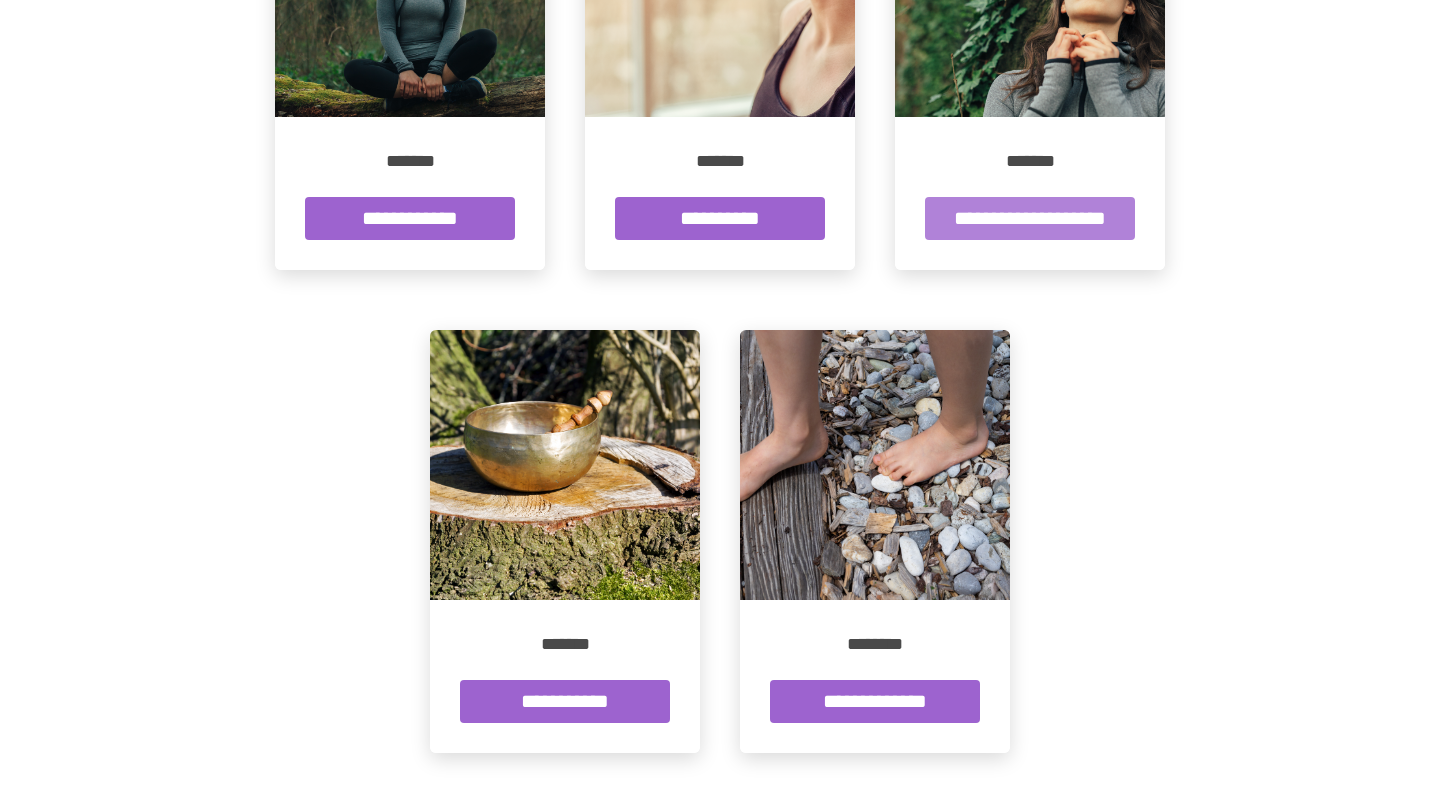 click on "**********" at bounding box center [1030, 218] 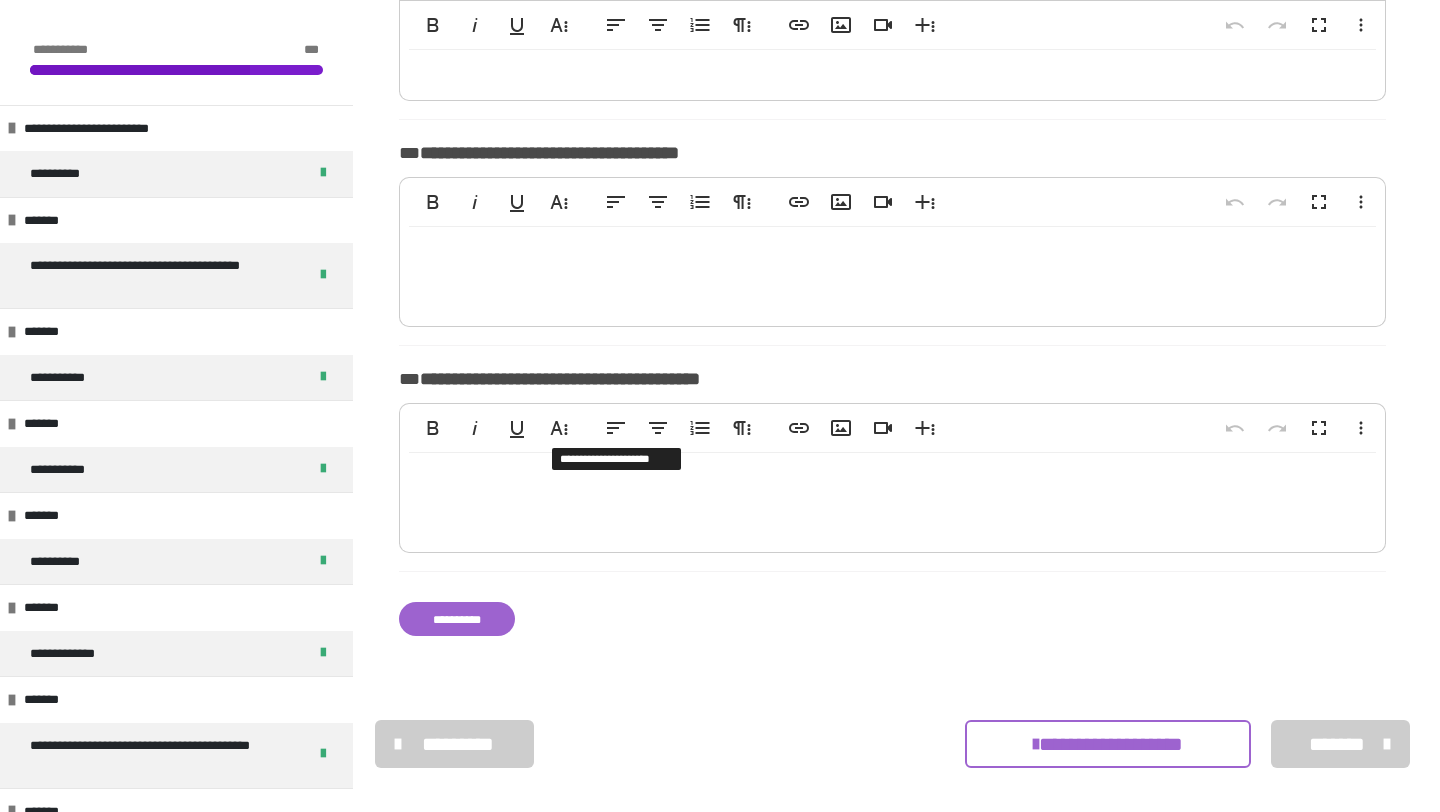 scroll, scrollTop: 1279, scrollLeft: 0, axis: vertical 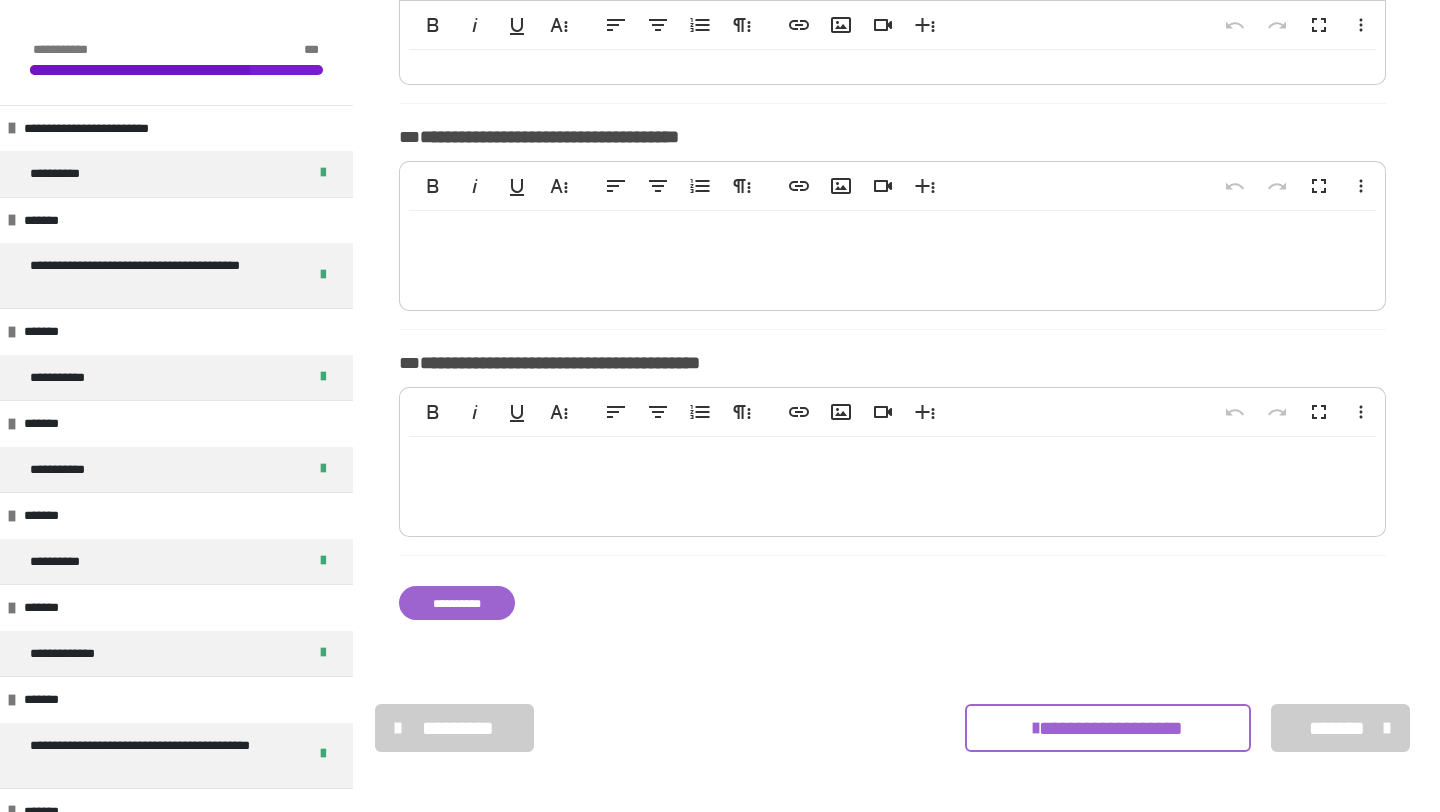 click on "**********" at bounding box center (1107, 728) 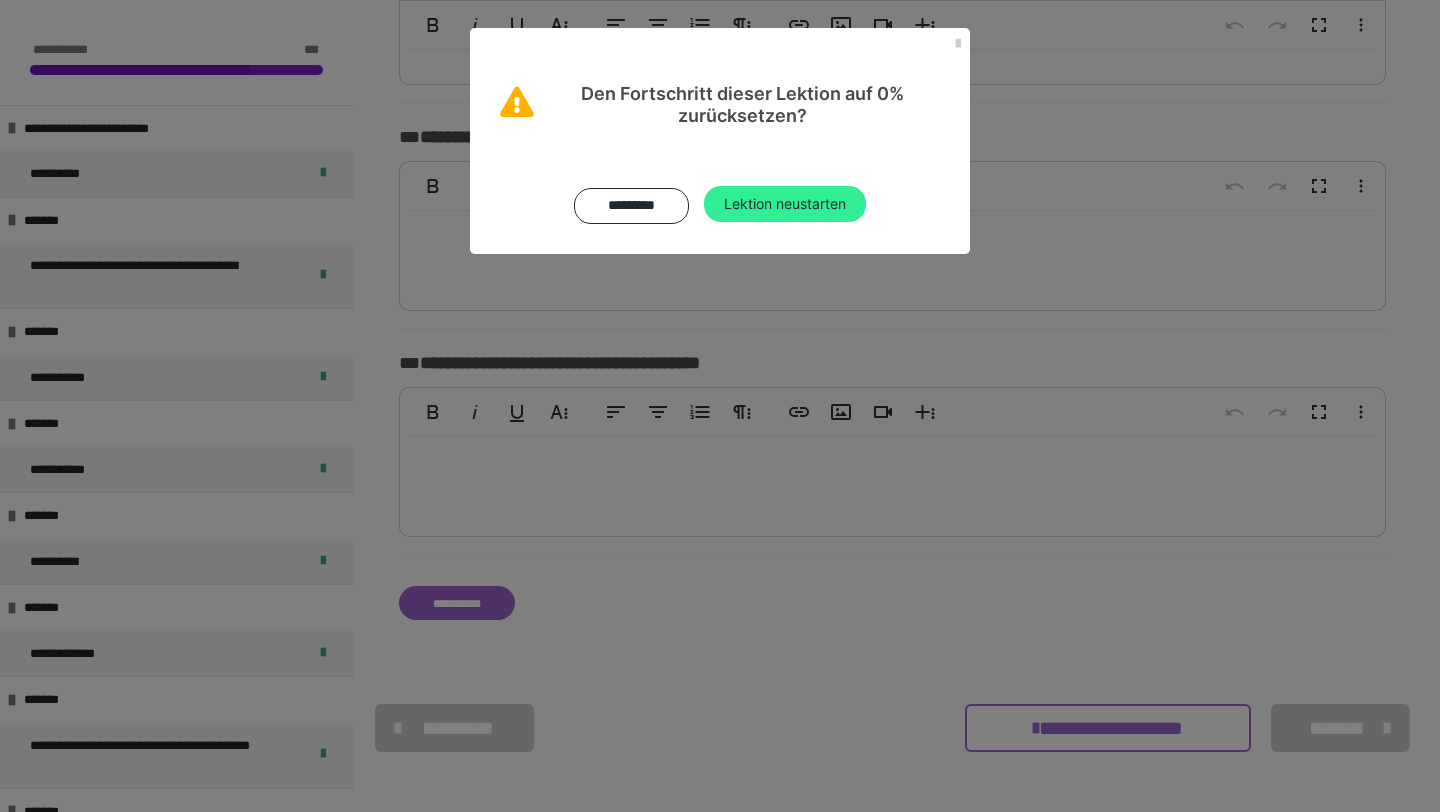 click on "Lektion neustarten" at bounding box center (785, 204) 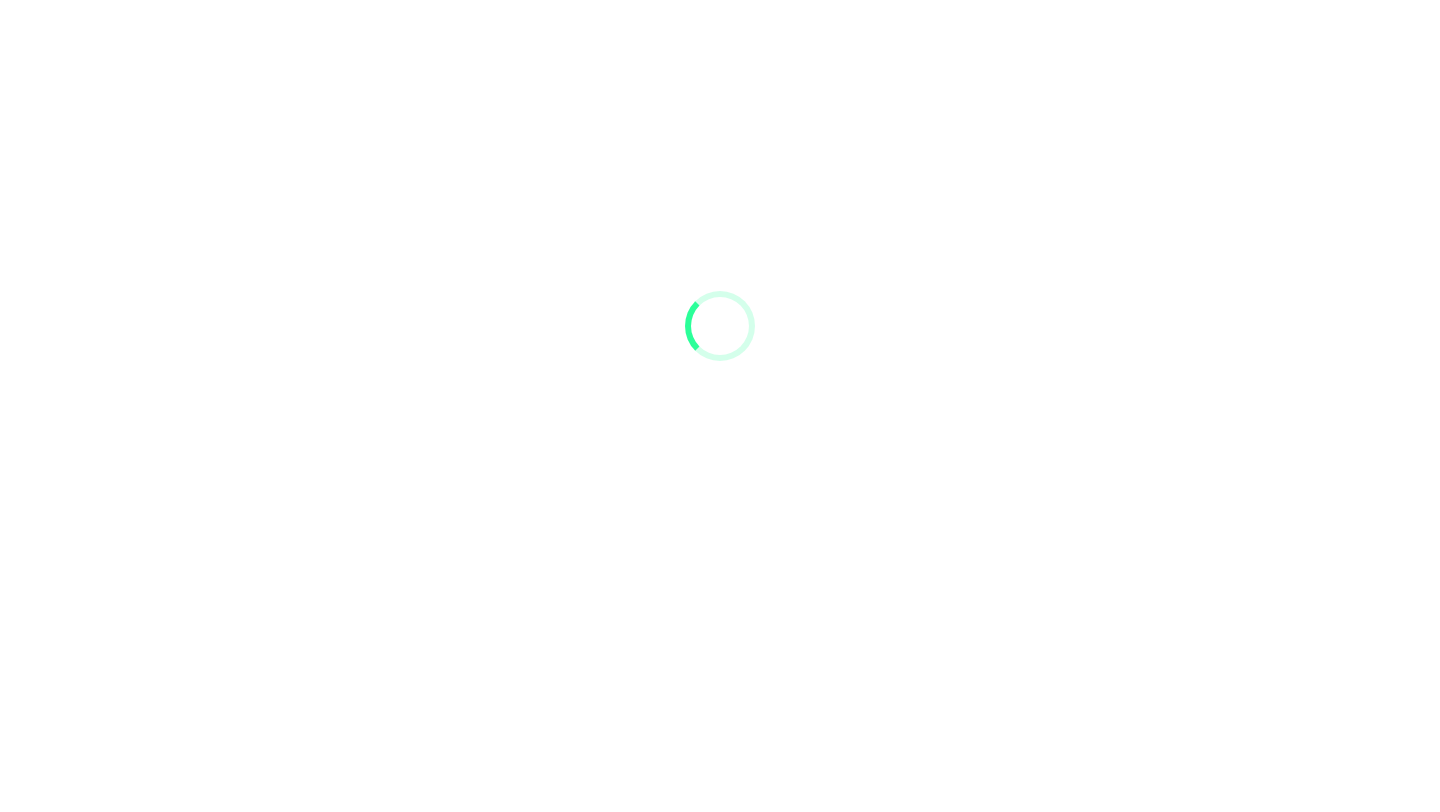 scroll, scrollTop: 73, scrollLeft: 0, axis: vertical 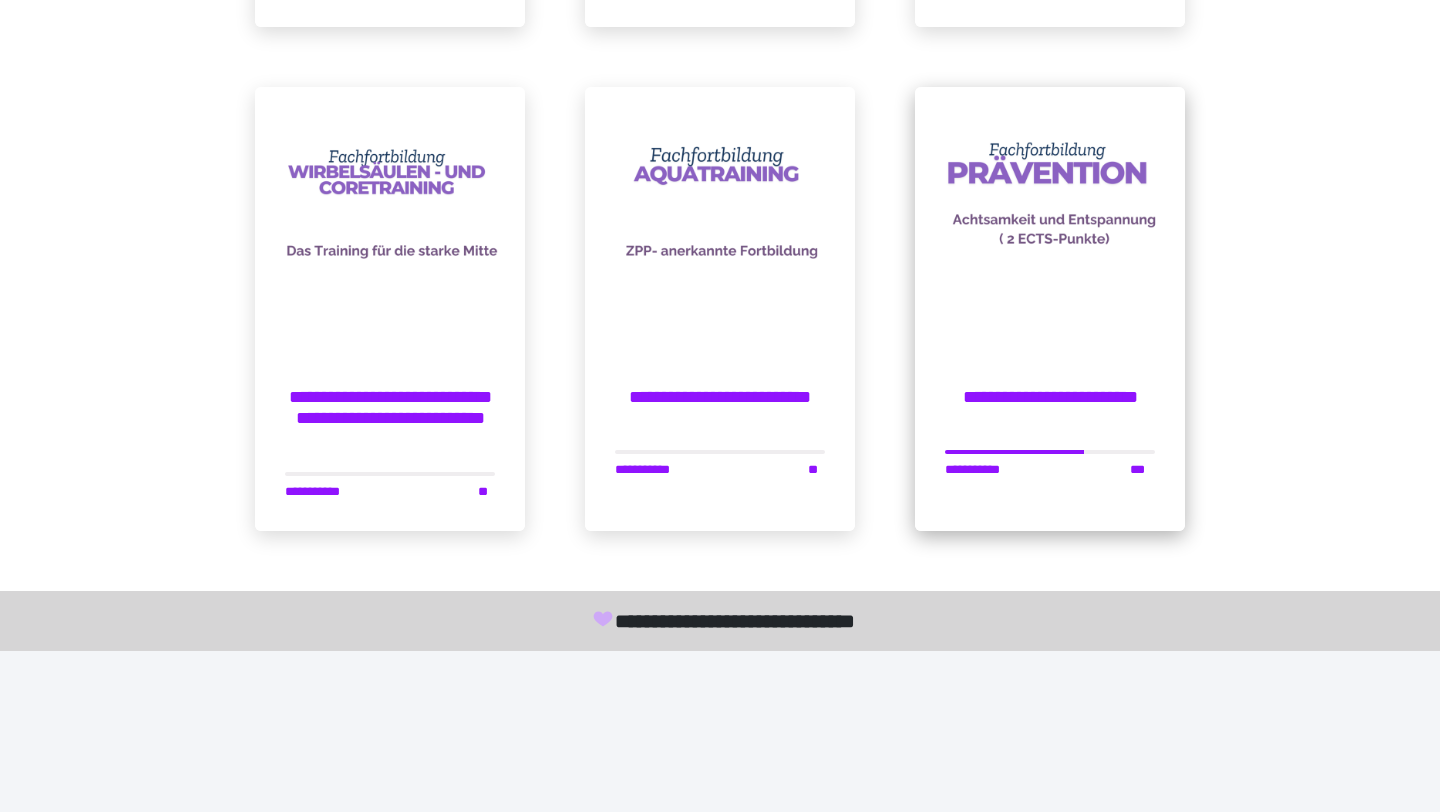 click at bounding box center [1050, 222] 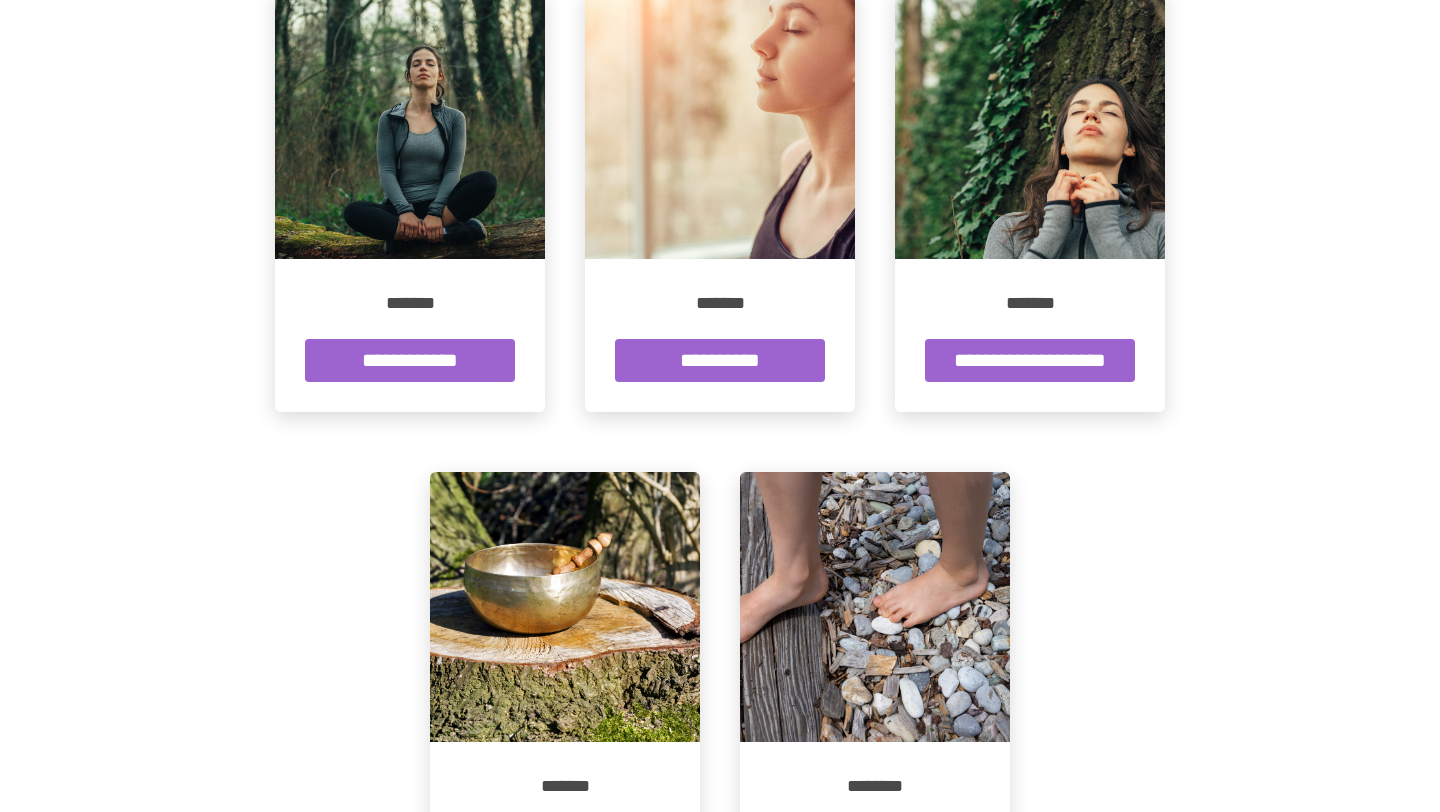 scroll, scrollTop: 1345, scrollLeft: 0, axis: vertical 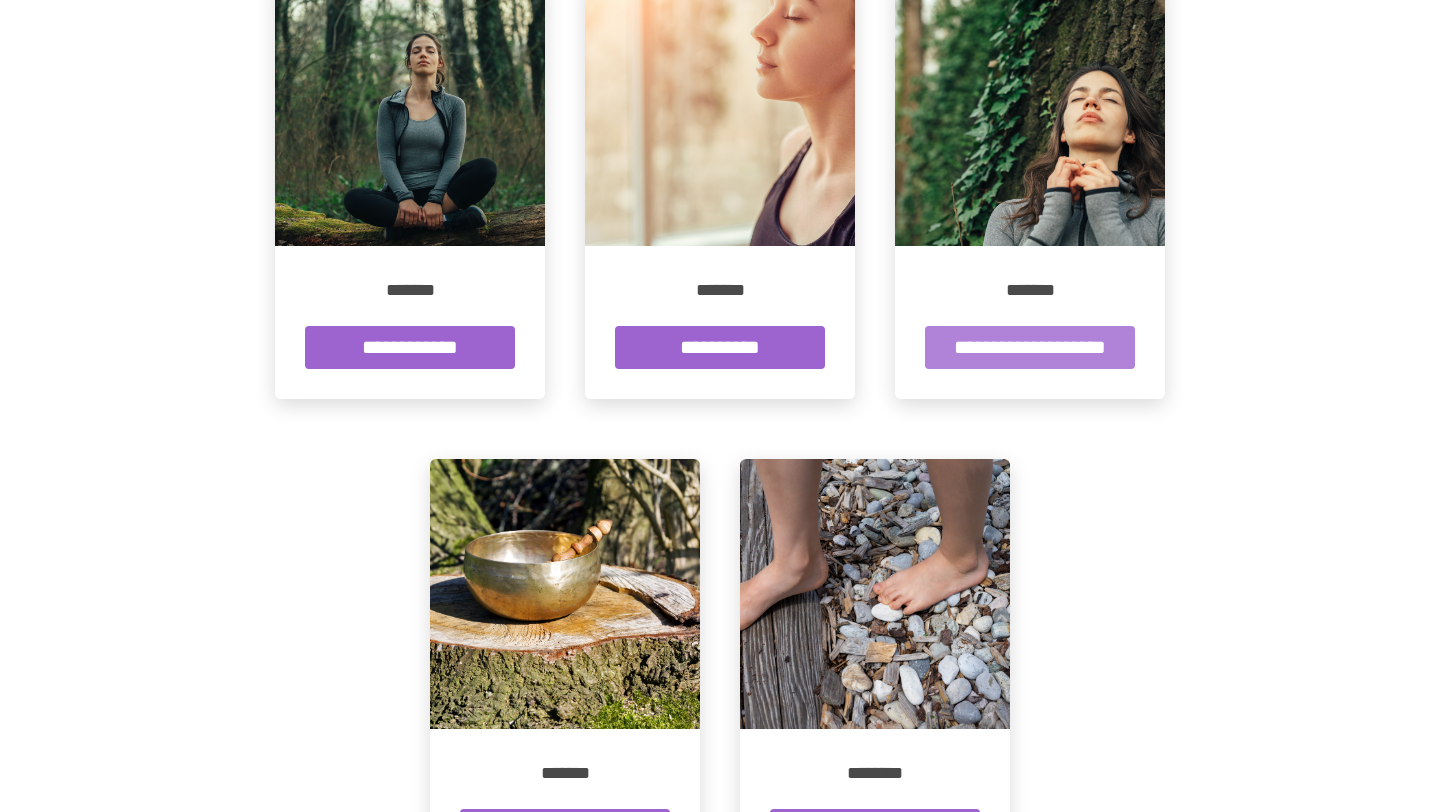 click on "**********" at bounding box center (1030, 347) 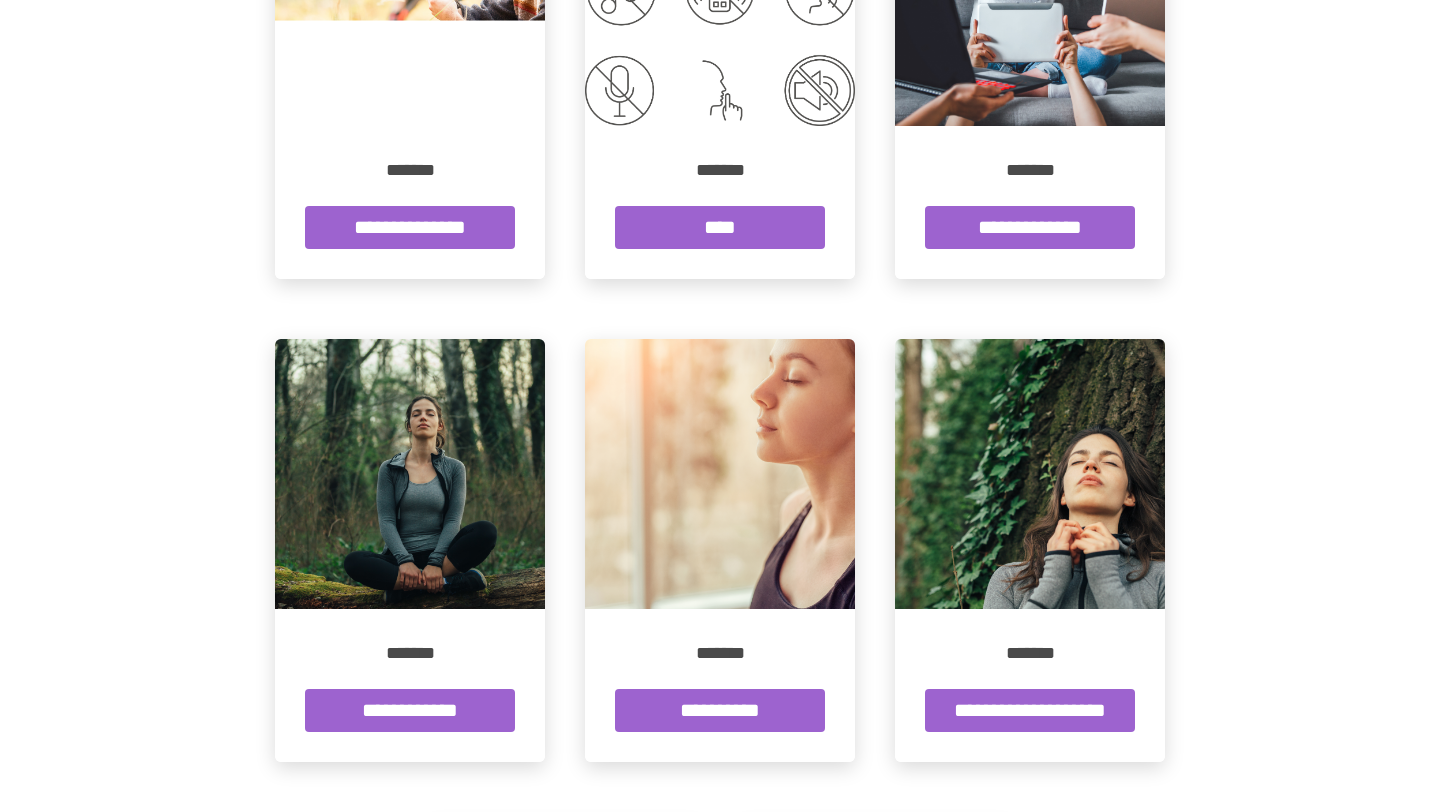 scroll, scrollTop: 983, scrollLeft: 0, axis: vertical 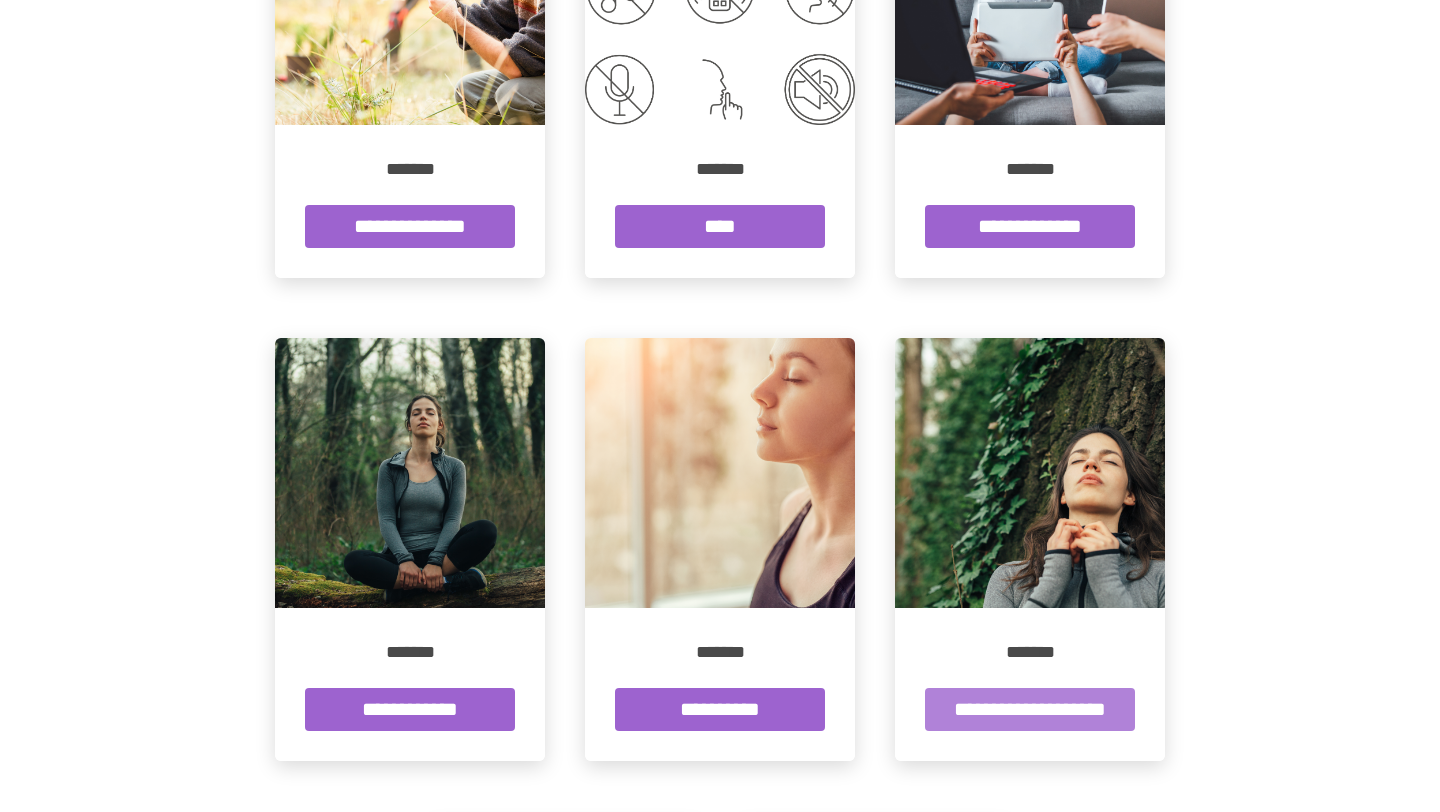 click on "**********" at bounding box center [1030, 709] 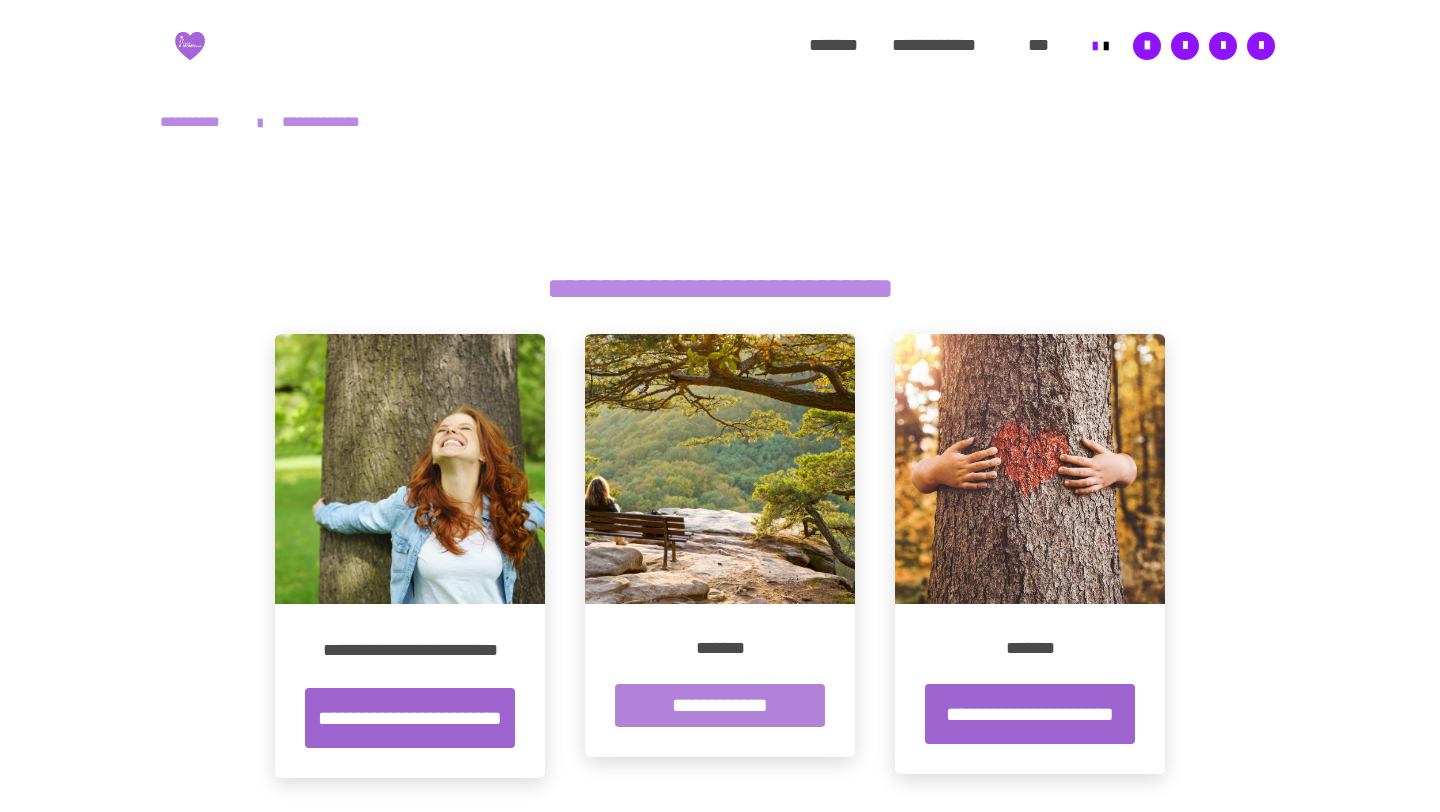 click on "**********" at bounding box center [720, 705] 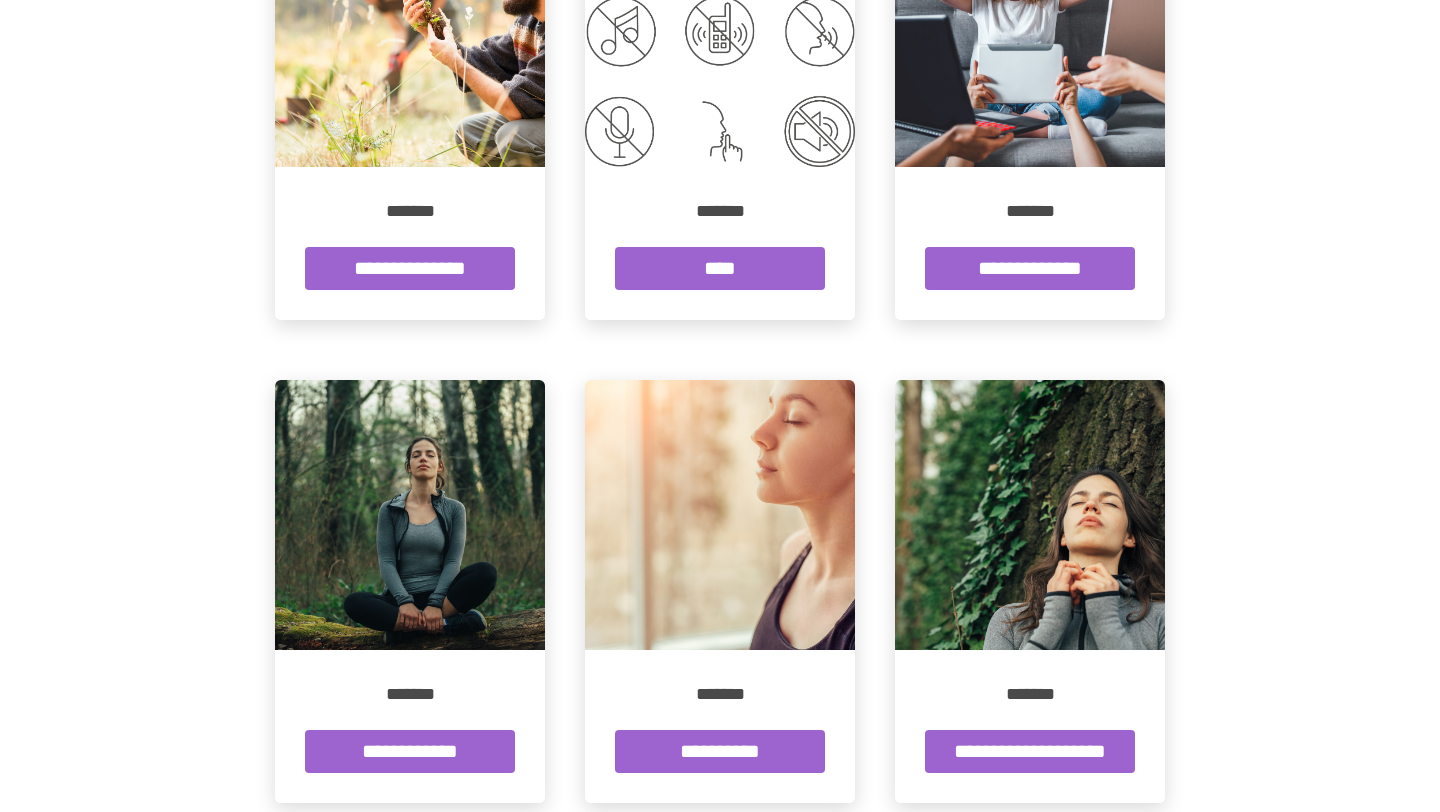 scroll, scrollTop: 993, scrollLeft: 0, axis: vertical 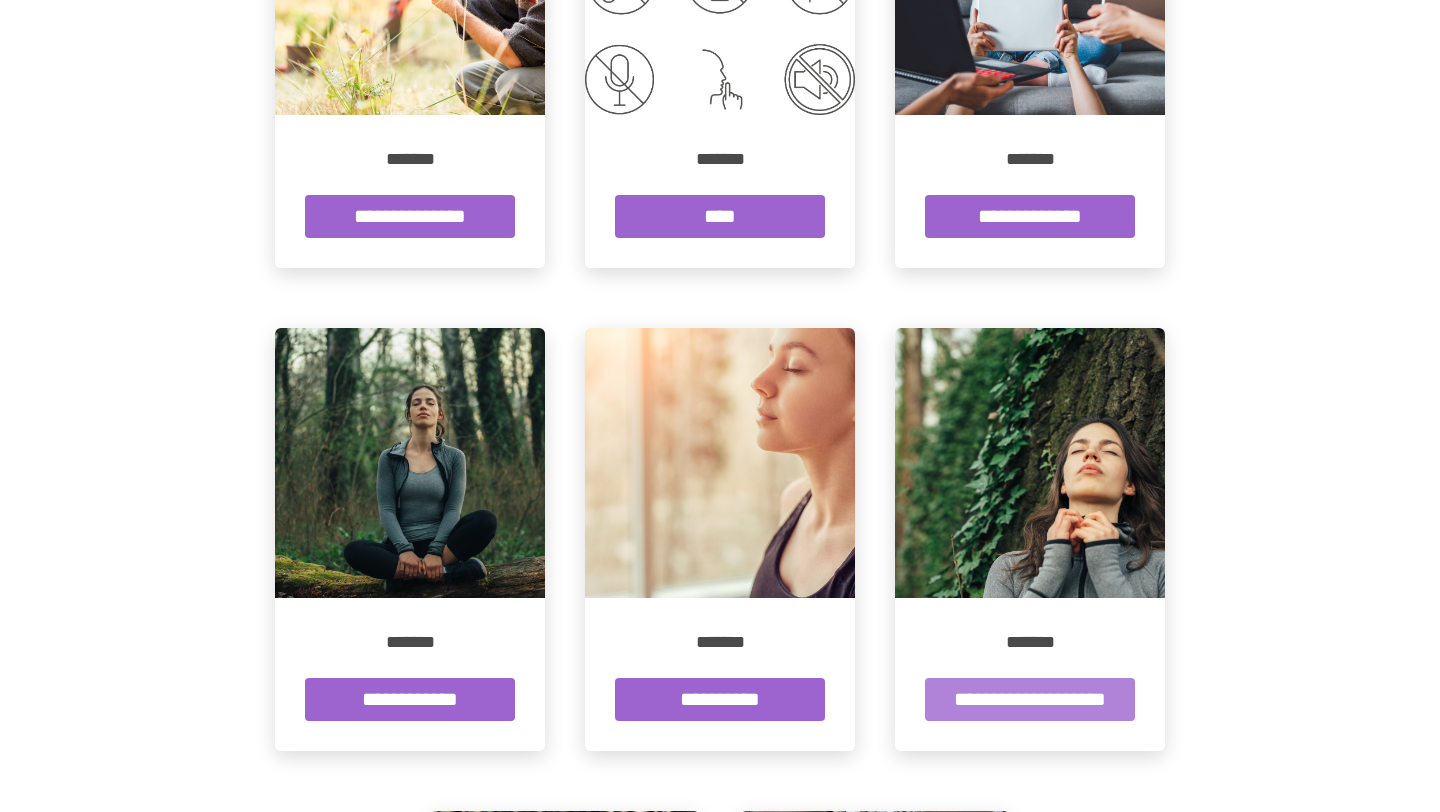 click on "**********" at bounding box center [1030, 699] 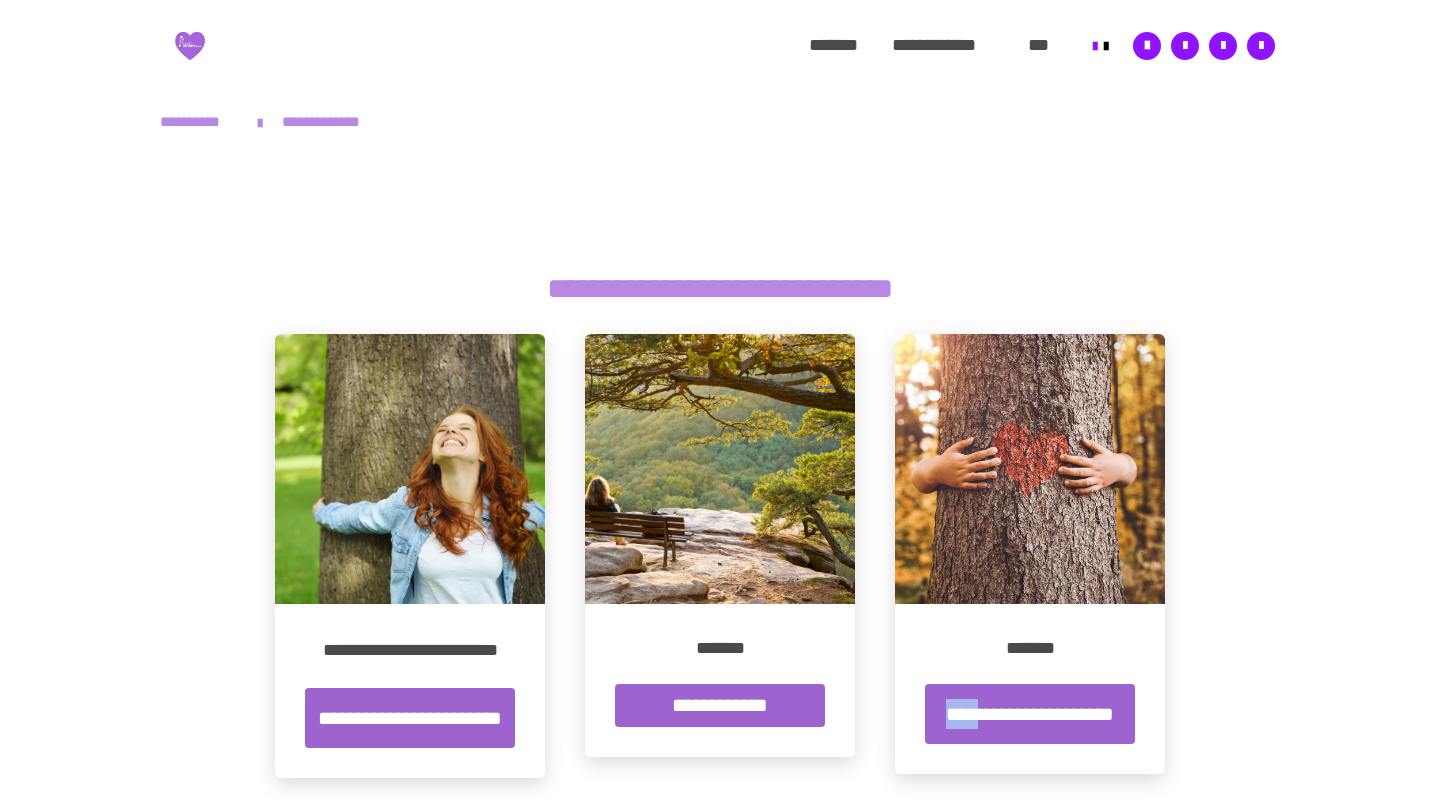 click on "**********" at bounding box center (1030, 689) 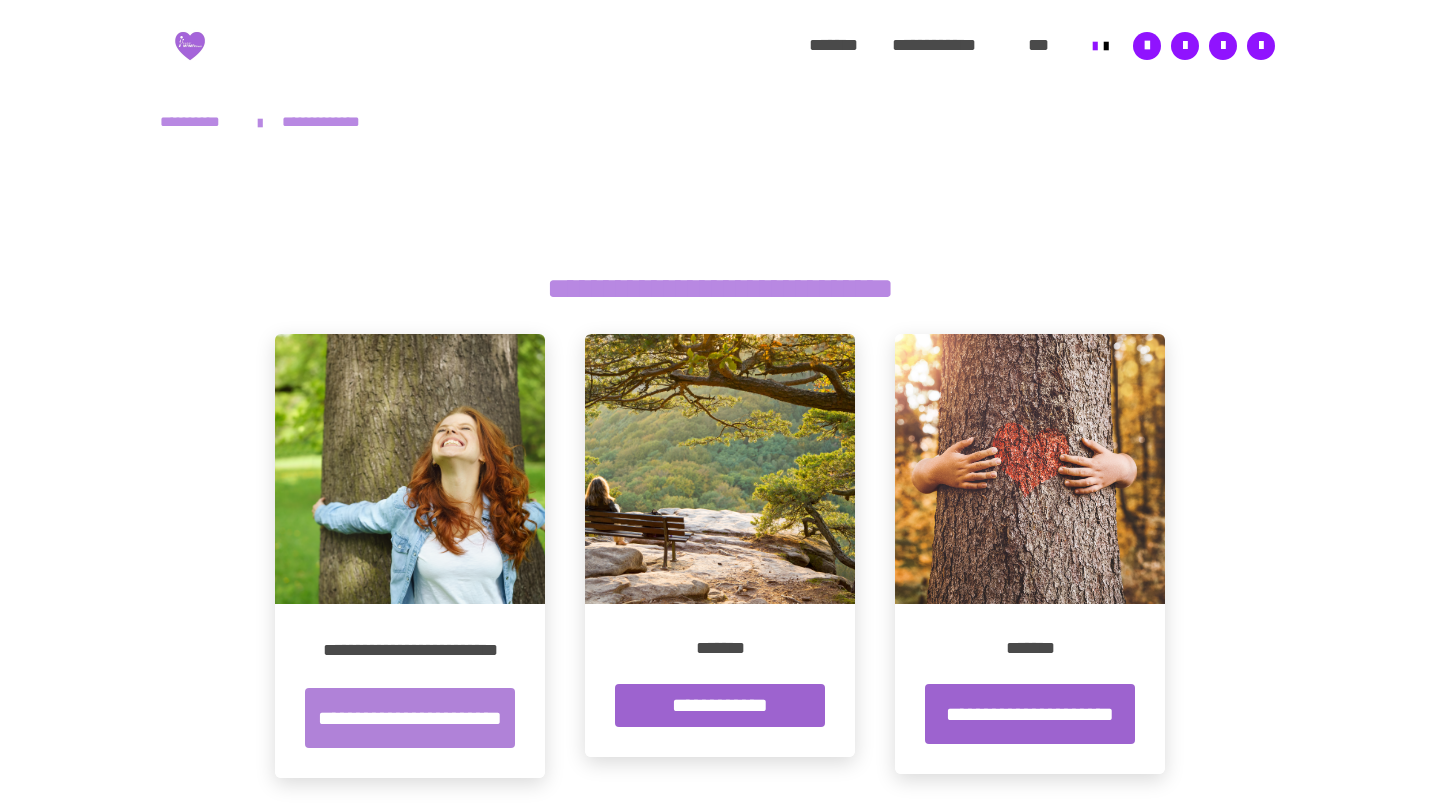 click on "**********" at bounding box center (410, 718) 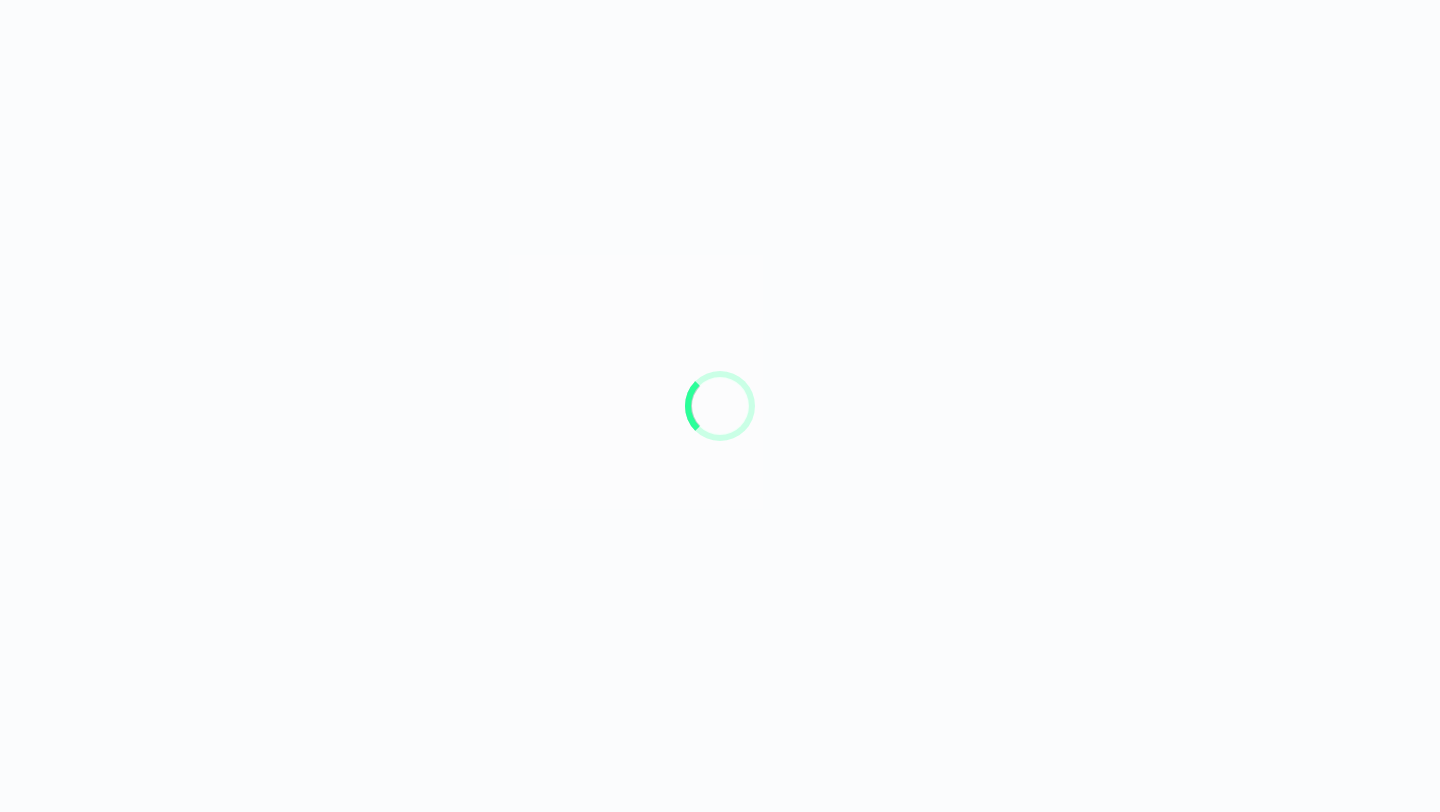 scroll, scrollTop: 0, scrollLeft: 0, axis: both 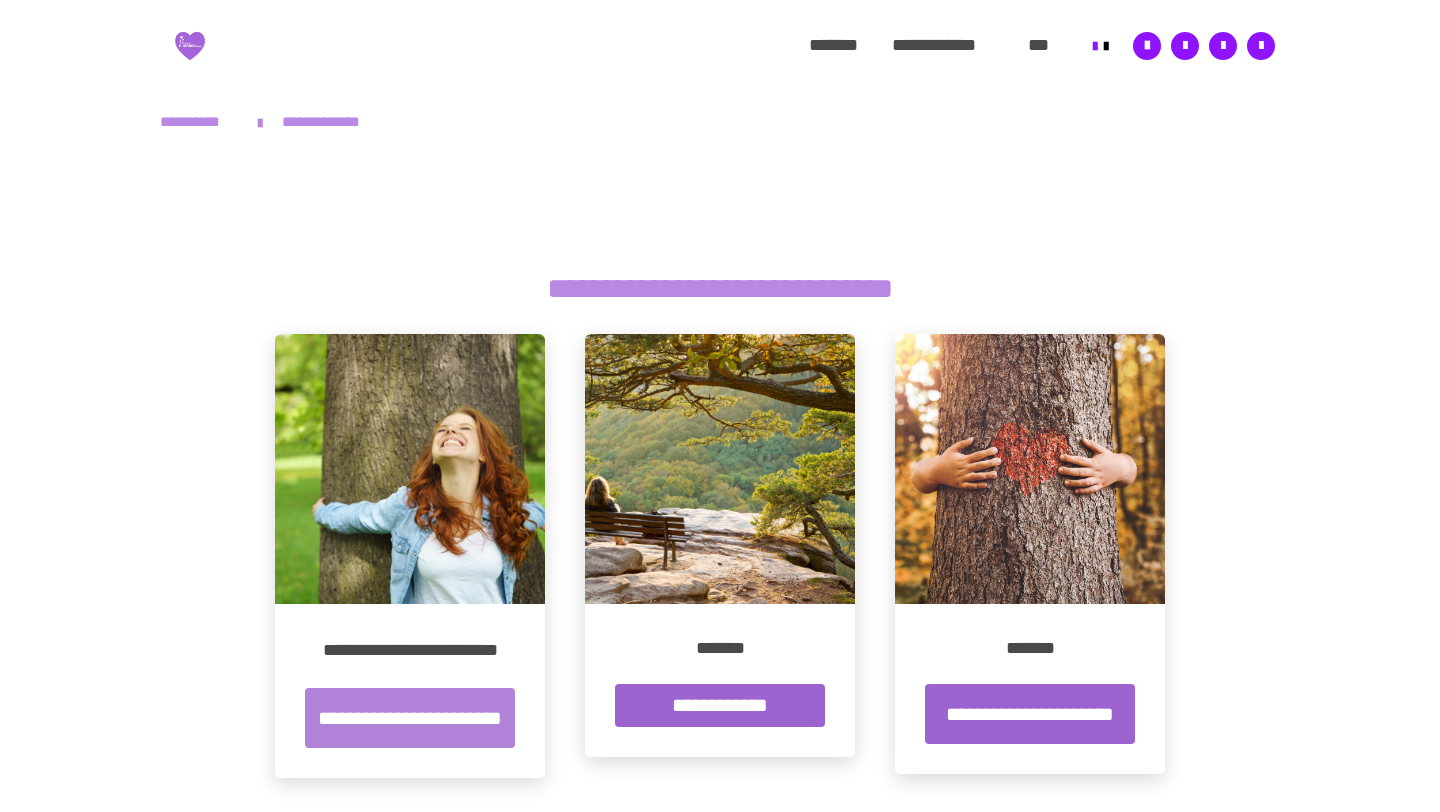 click on "**********" at bounding box center [410, 718] 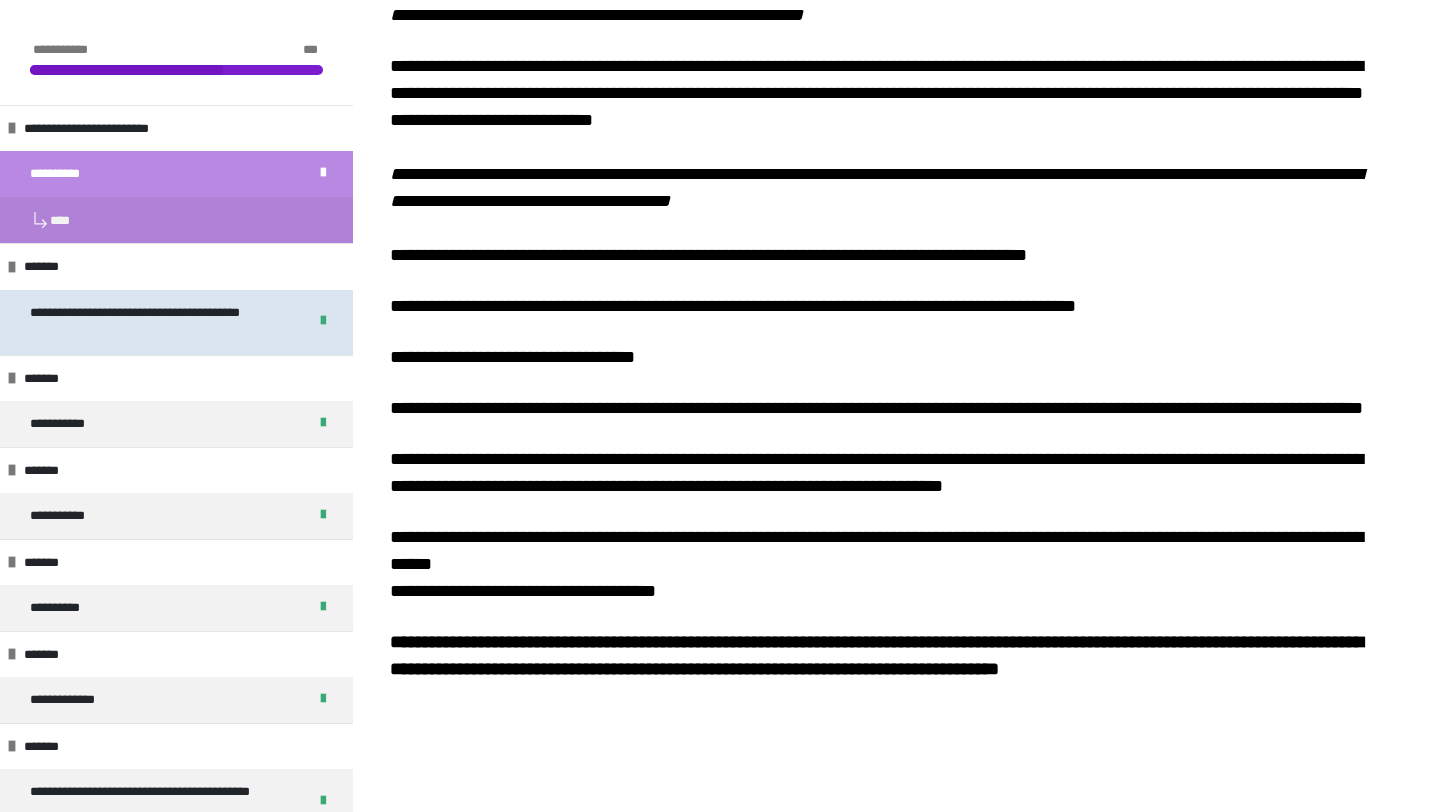scroll, scrollTop: 753, scrollLeft: 0, axis: vertical 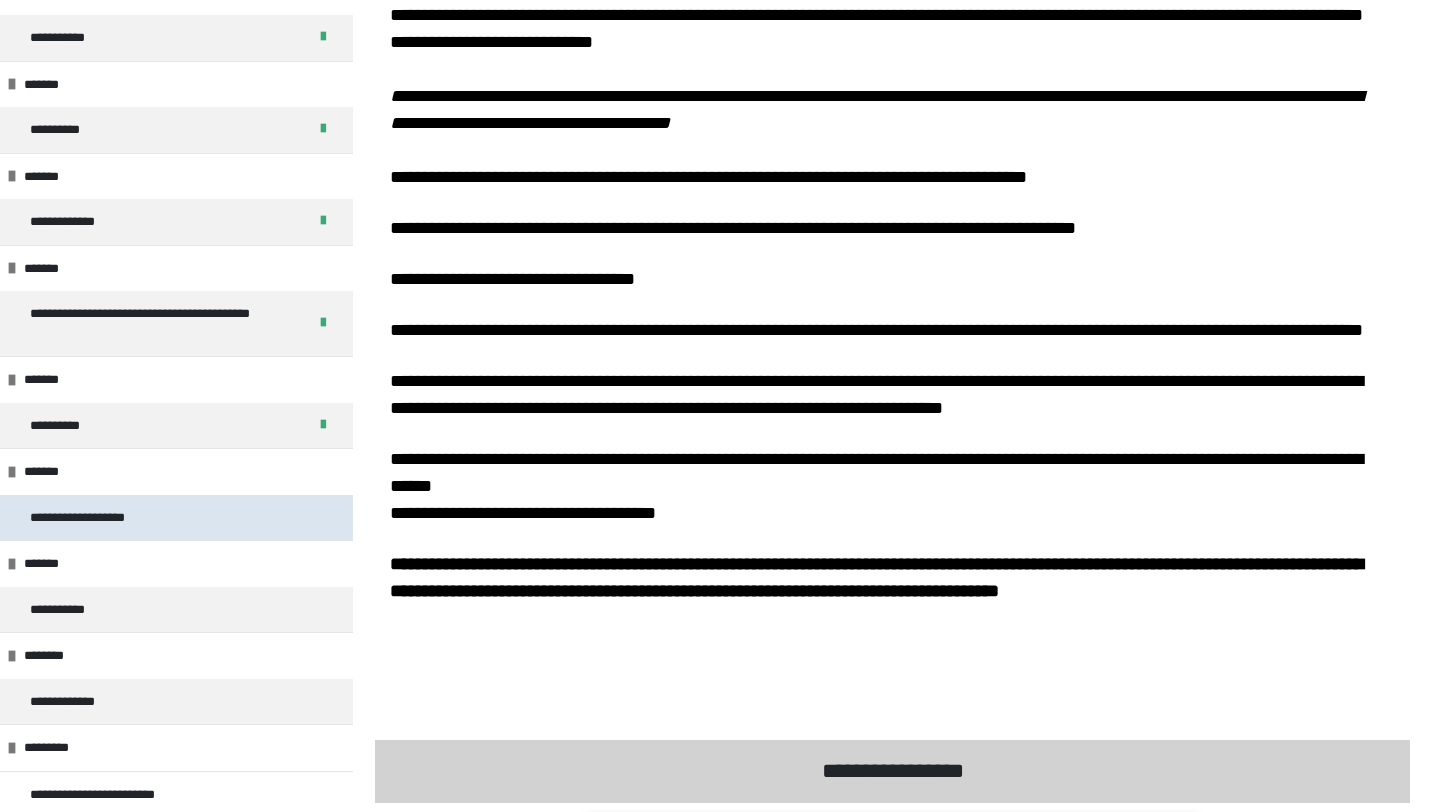 click on "**********" at bounding box center [176, 518] 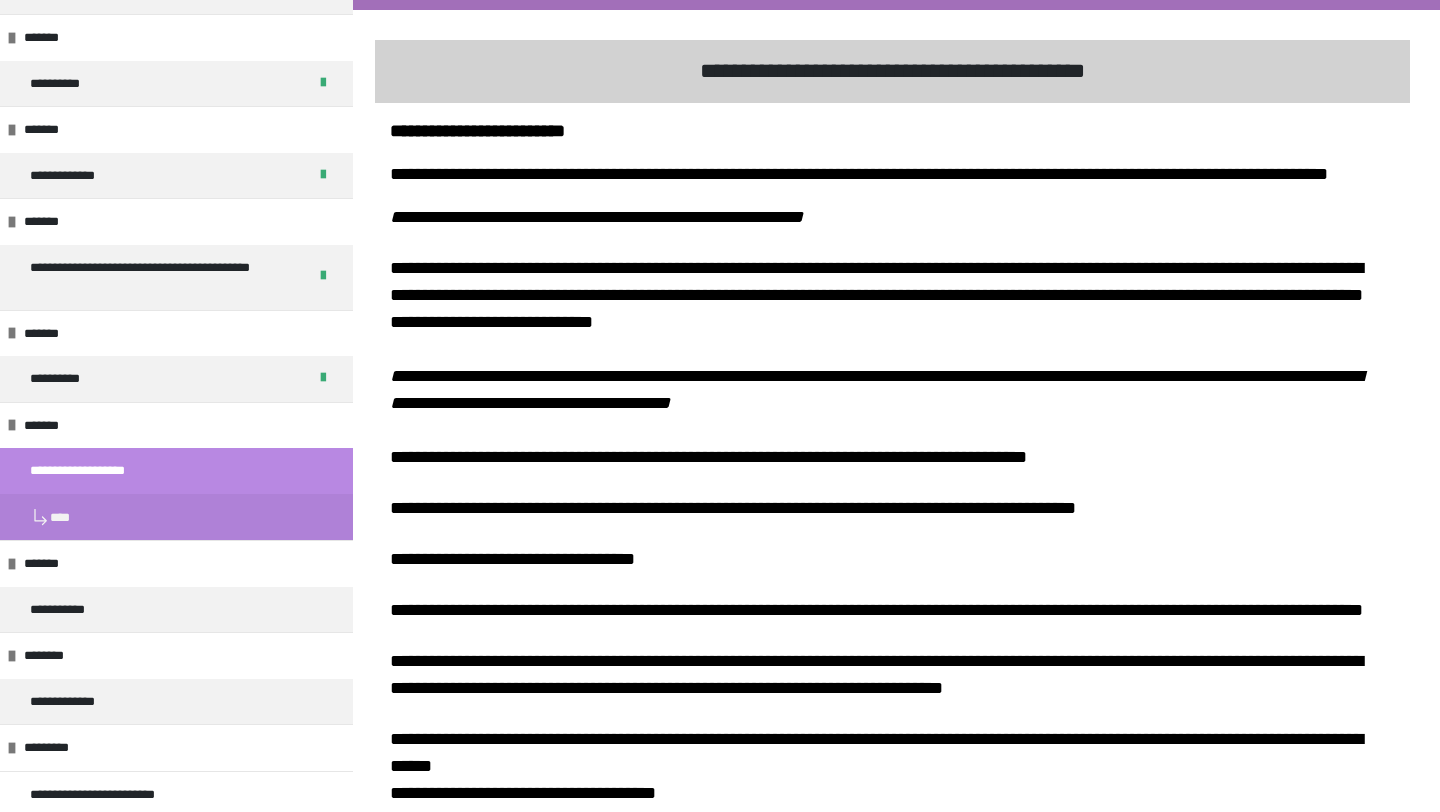 scroll, scrollTop: 431, scrollLeft: 0, axis: vertical 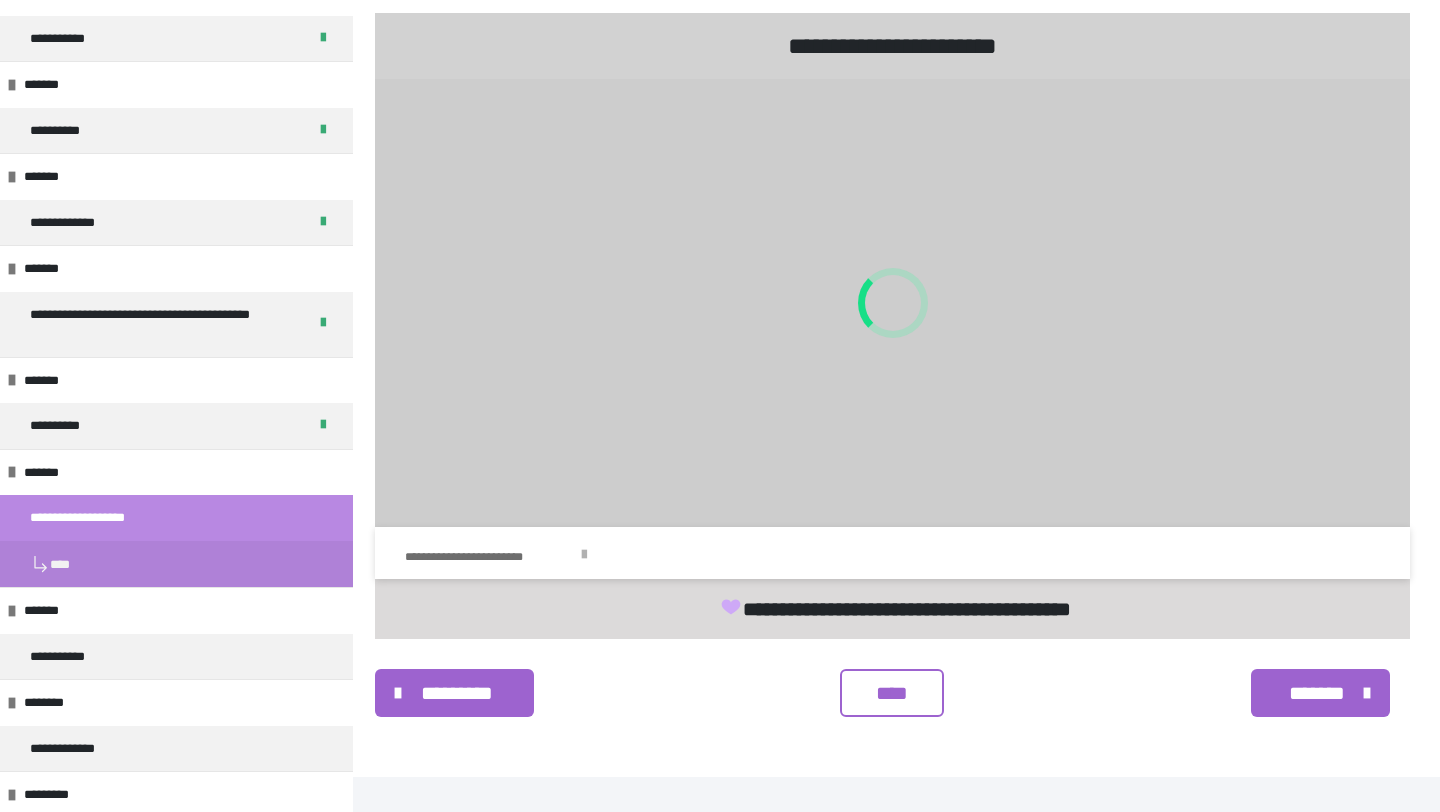 click on "**********" at bounding box center (580, 555) 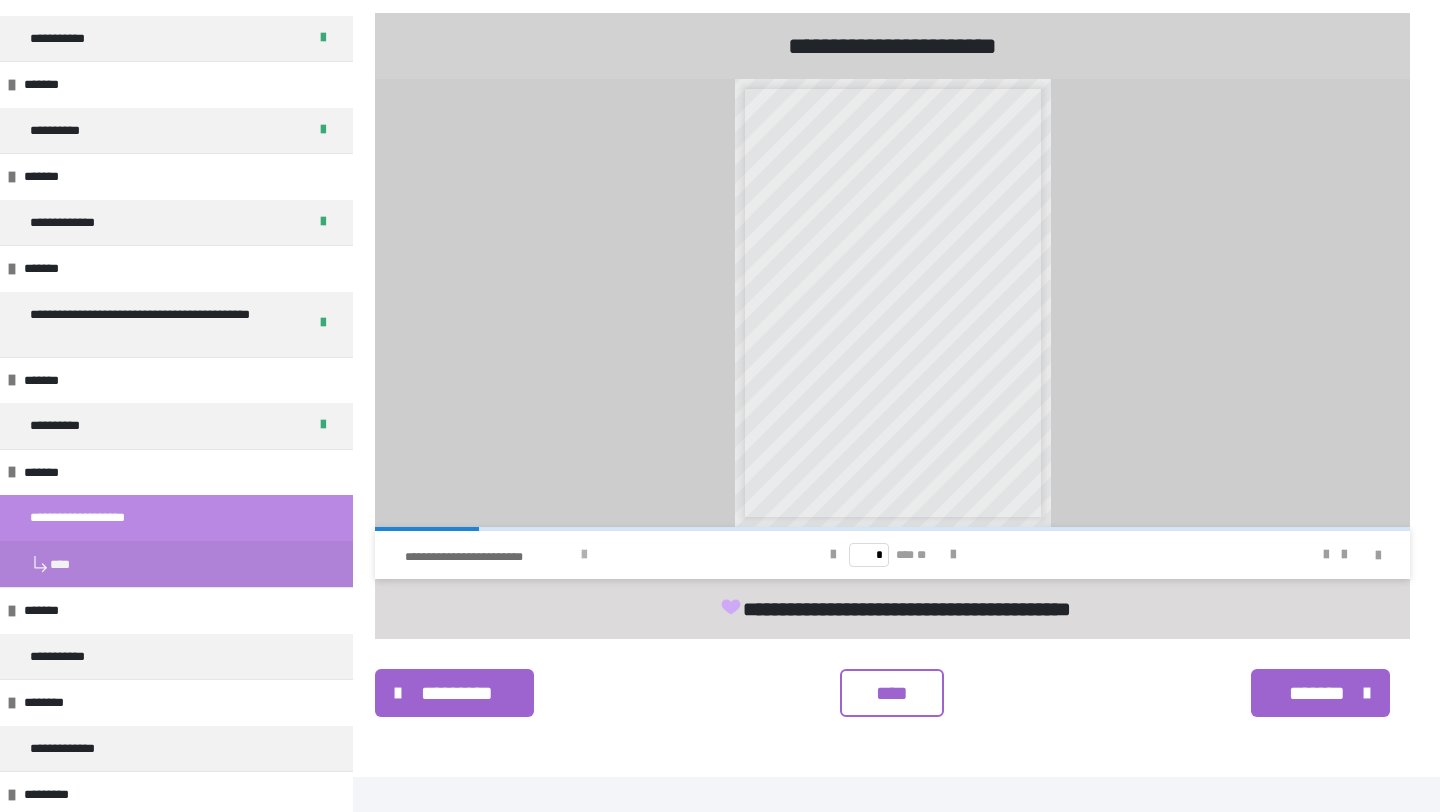 click on "**********" at bounding box center [580, 555] 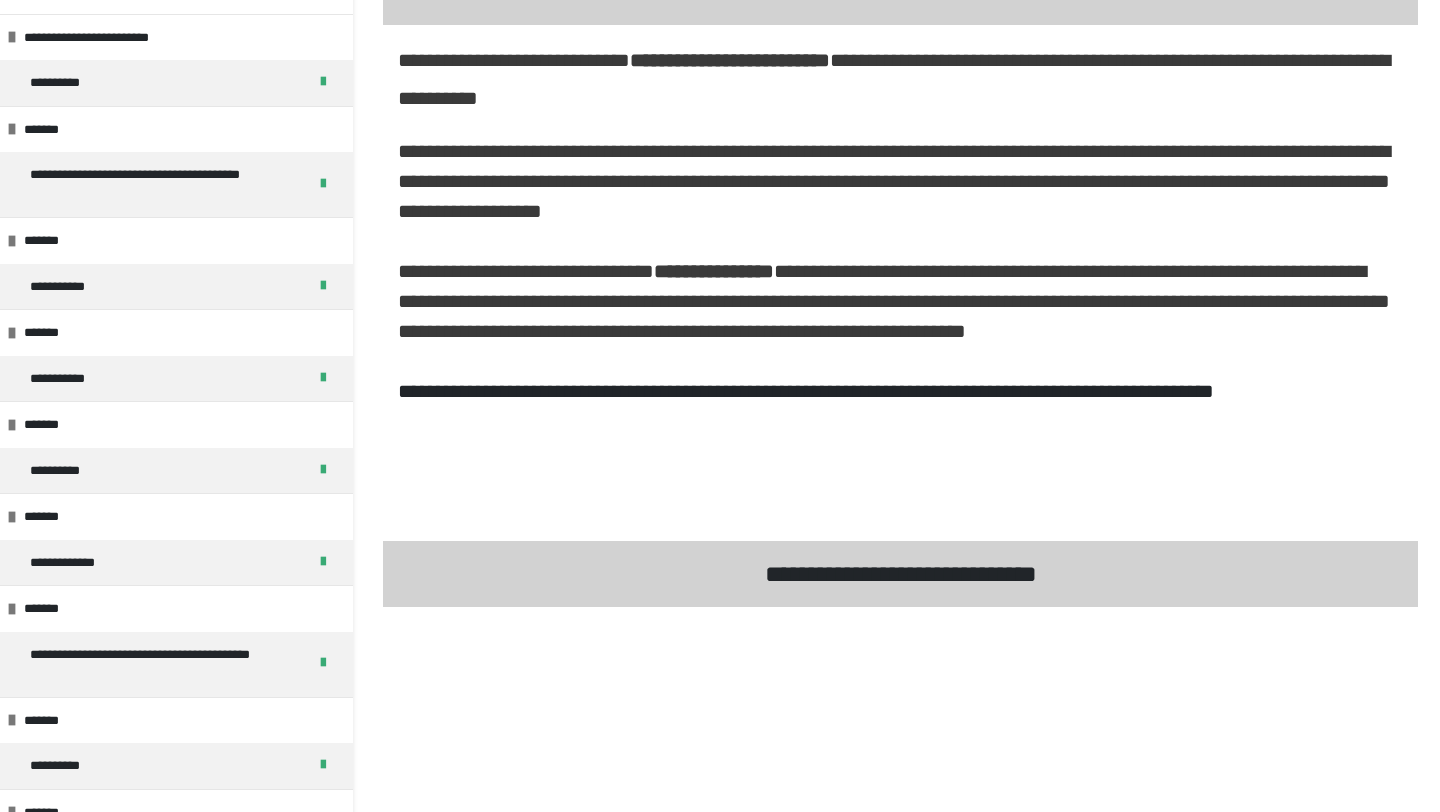 scroll, scrollTop: 0, scrollLeft: 0, axis: both 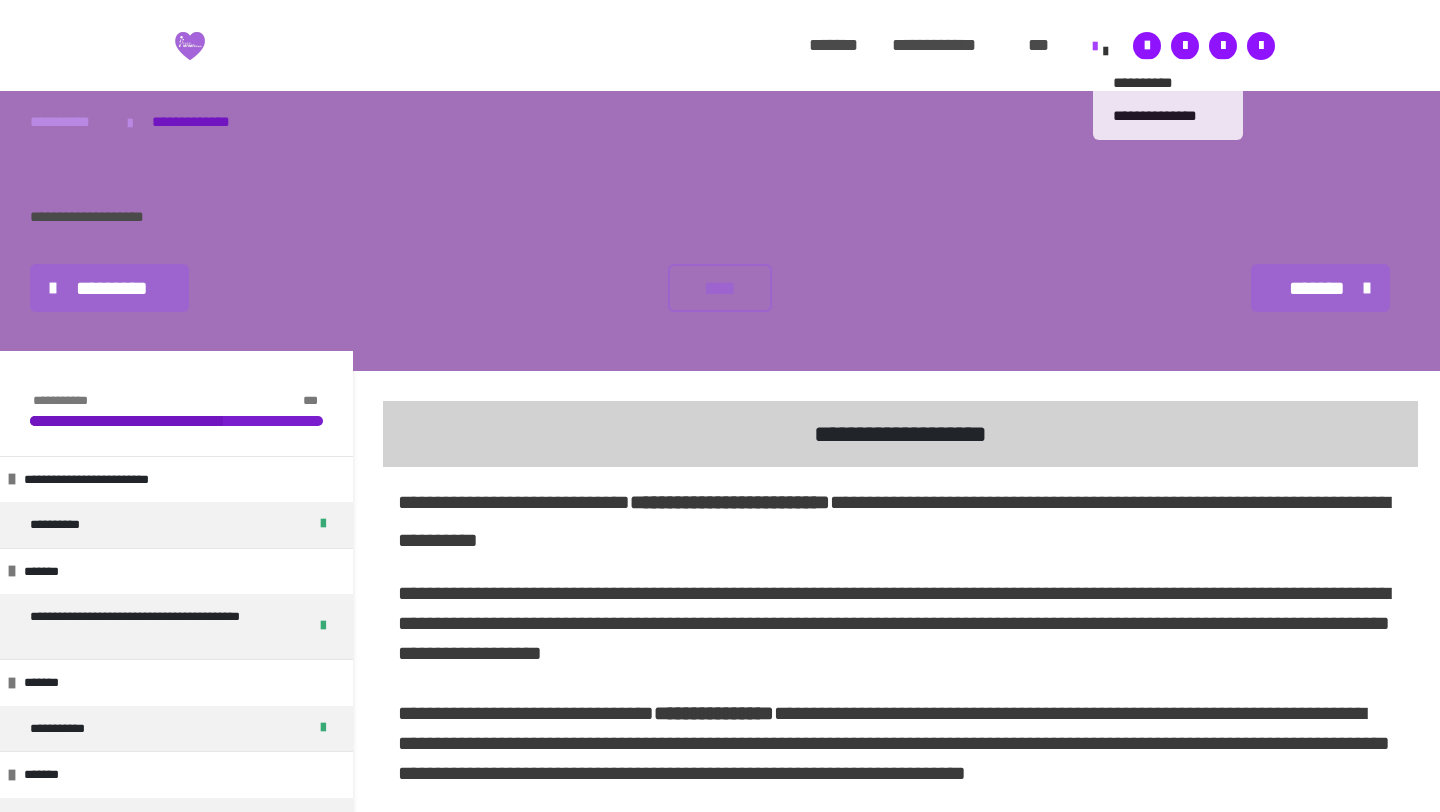 click on "**********" at bounding box center (1168, 99) 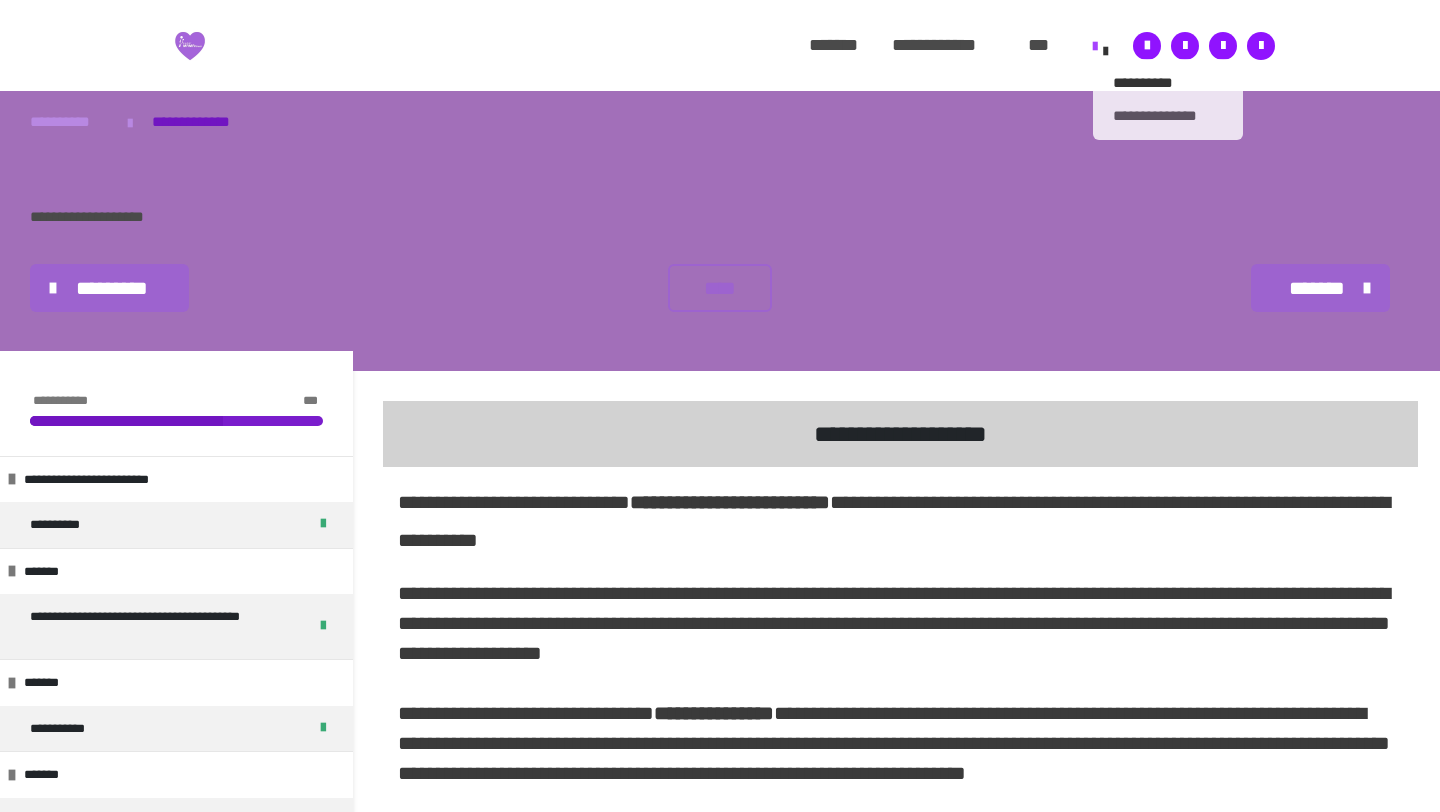 click on "**********" at bounding box center [1168, 116] 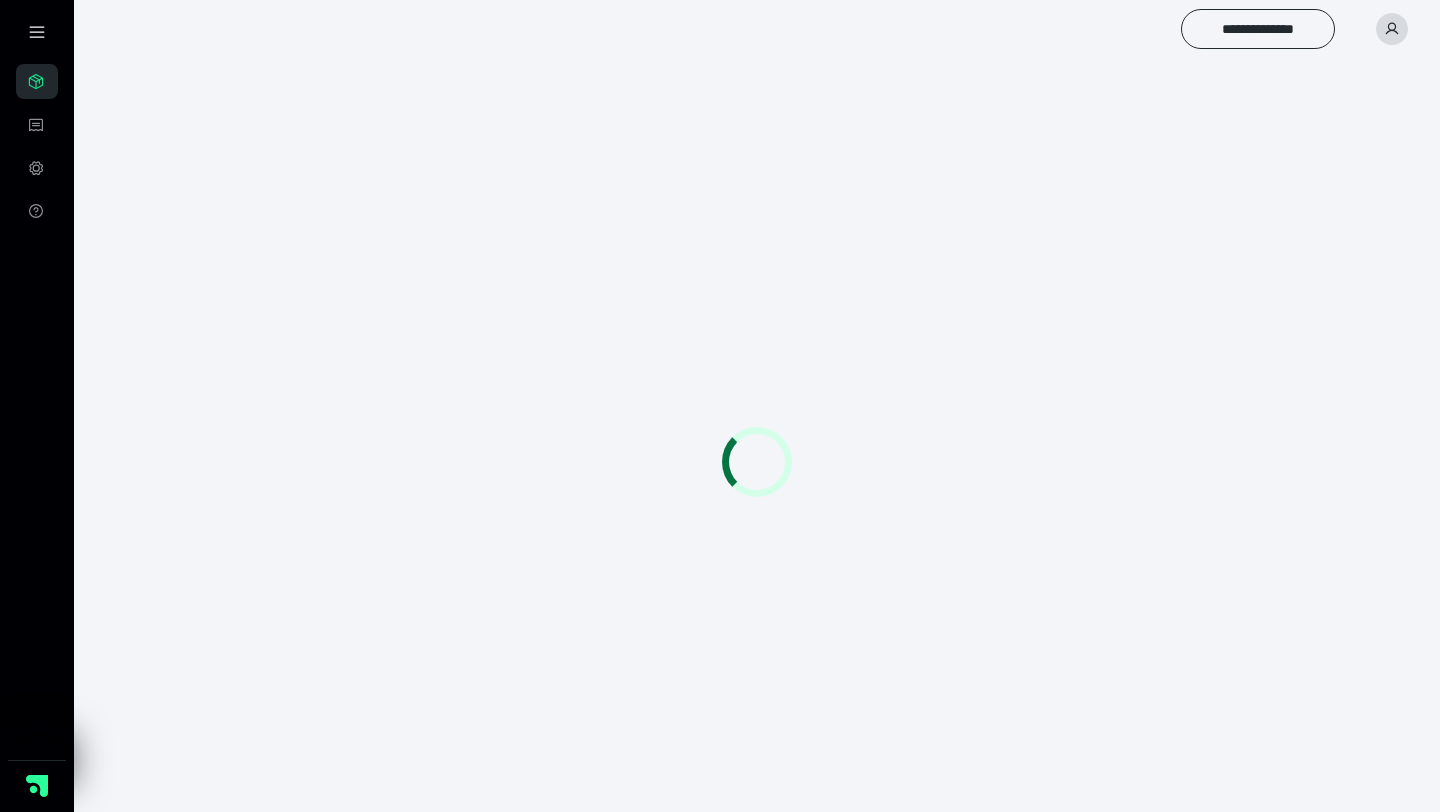 scroll, scrollTop: 0, scrollLeft: 0, axis: both 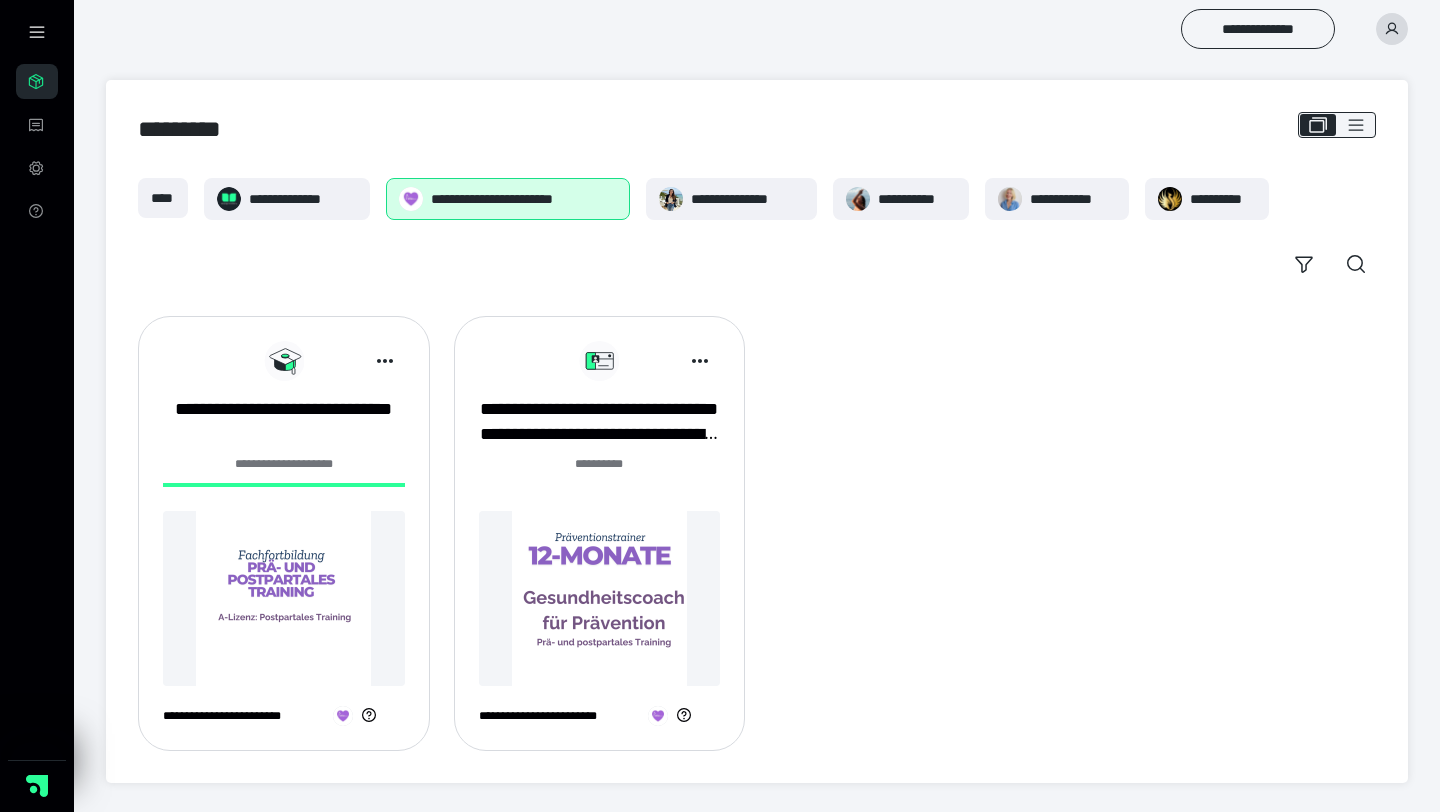 click at bounding box center [600, 598] 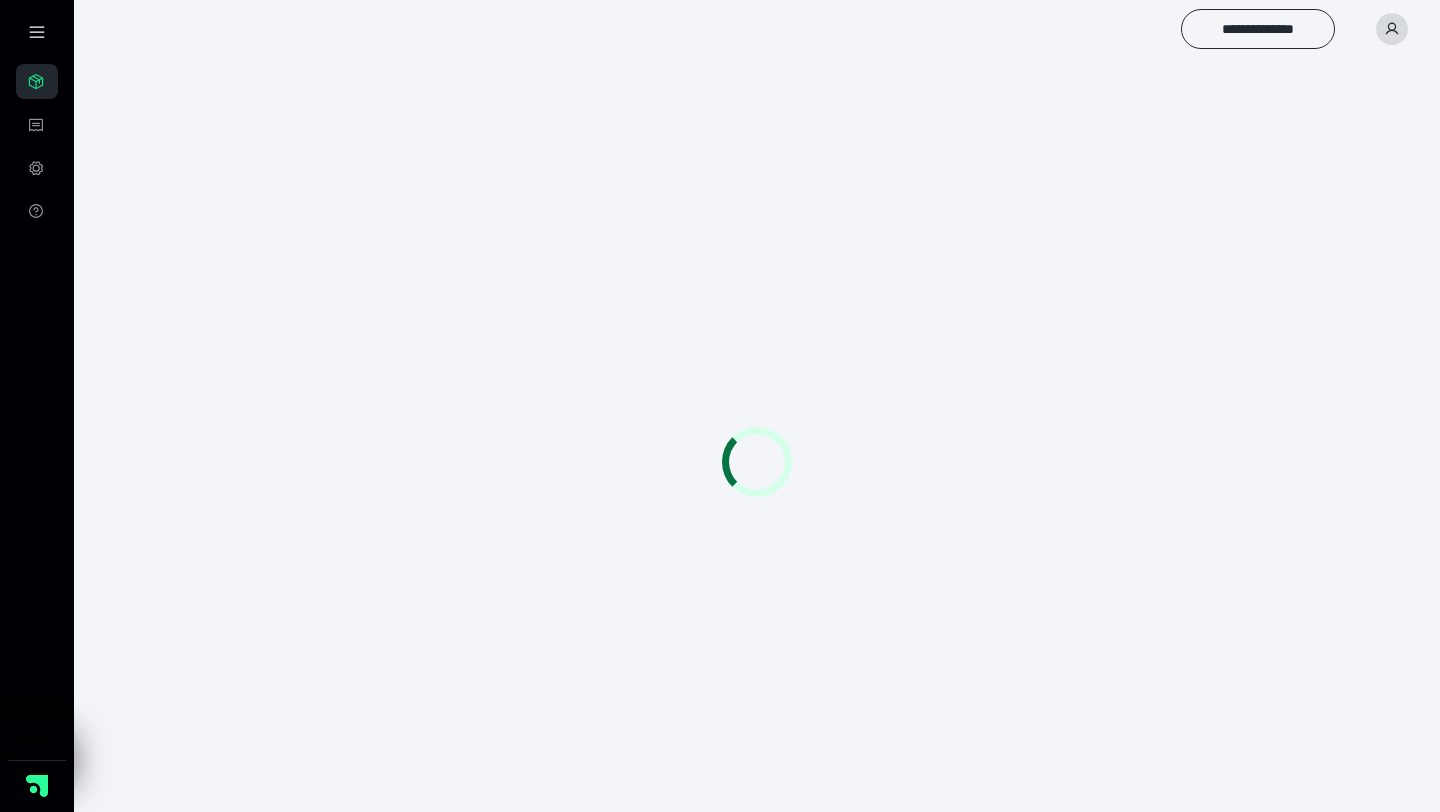 scroll, scrollTop: 0, scrollLeft: 0, axis: both 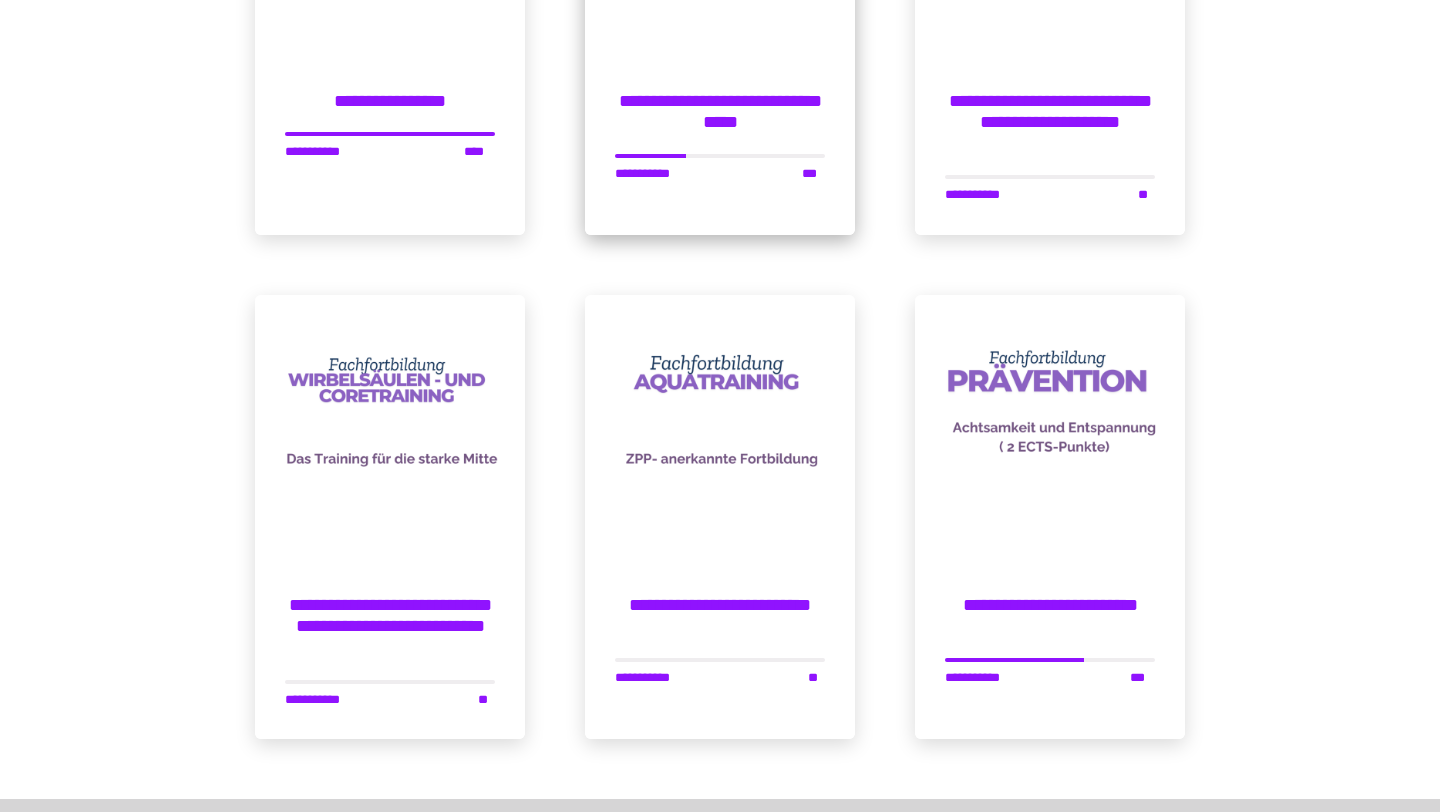 click on "**********" at bounding box center (720, 211) 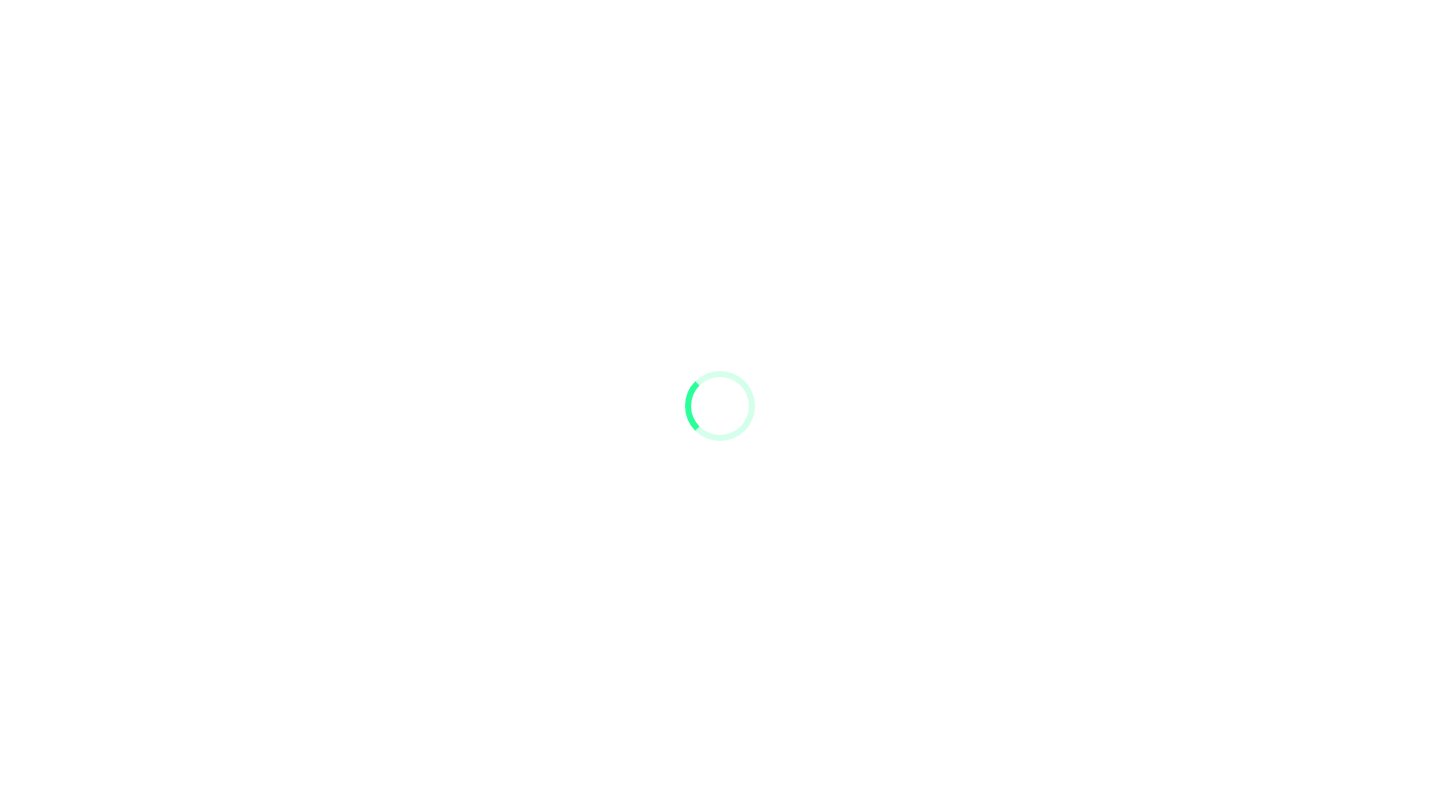 scroll, scrollTop: 0, scrollLeft: 0, axis: both 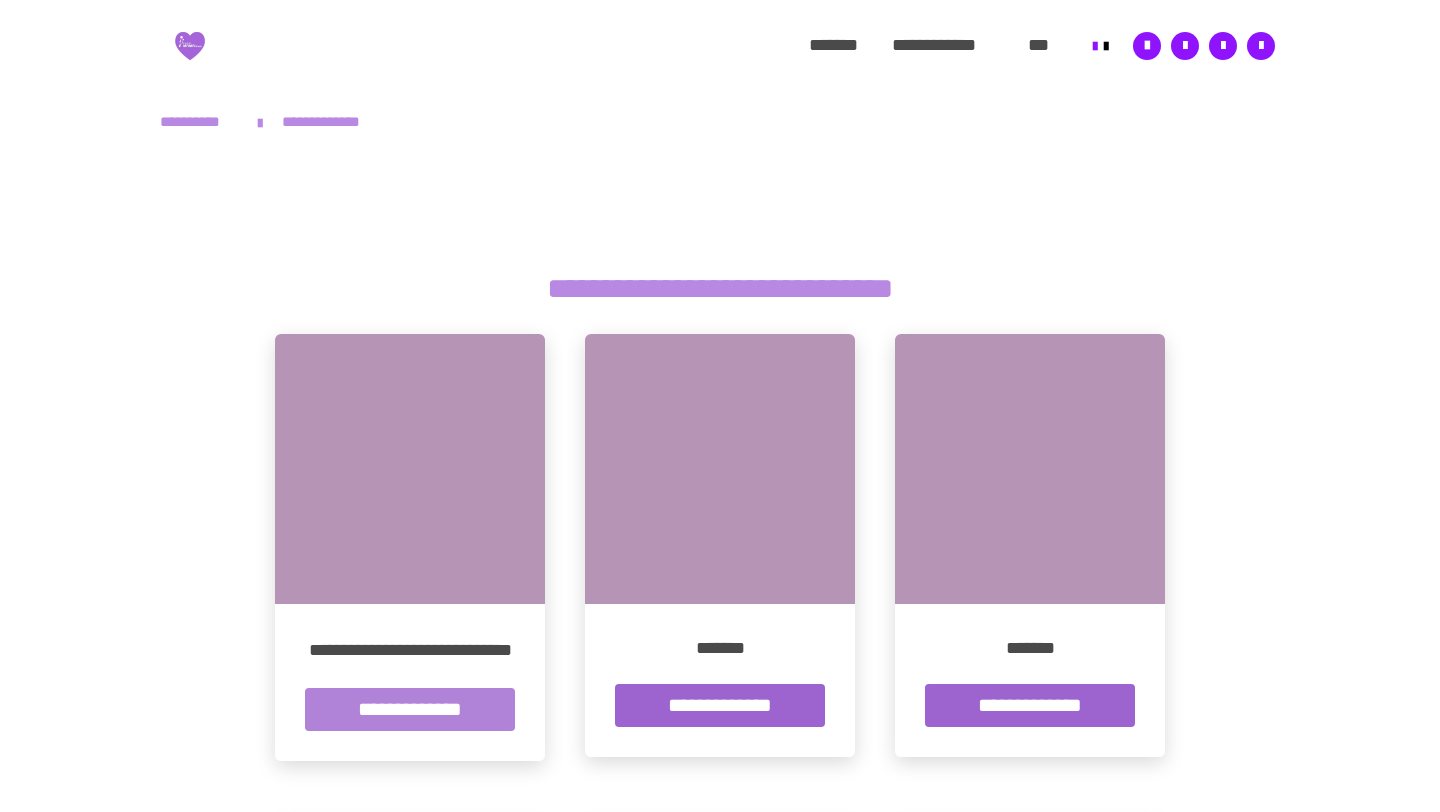 click on "**********" at bounding box center [410, 709] 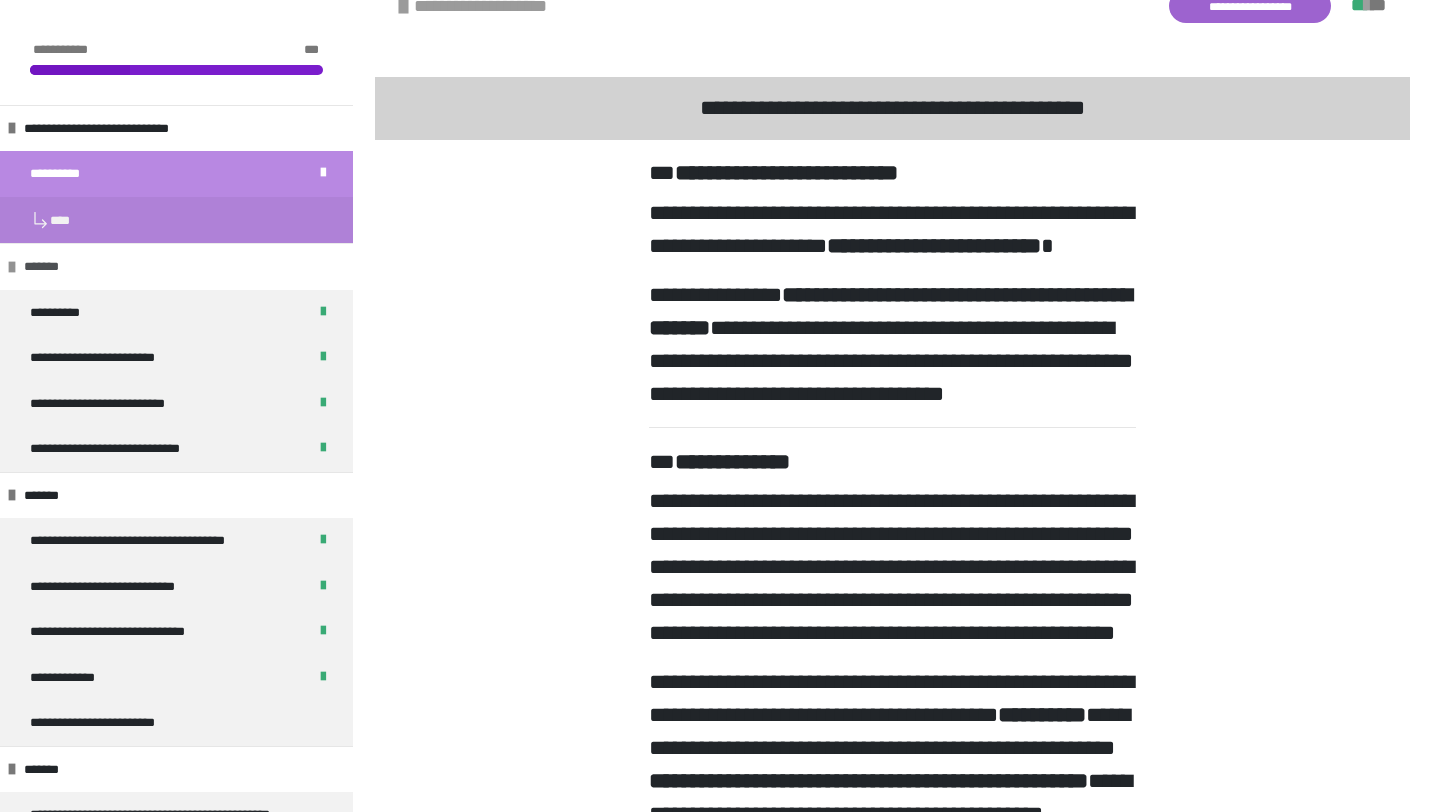 scroll, scrollTop: 467, scrollLeft: 0, axis: vertical 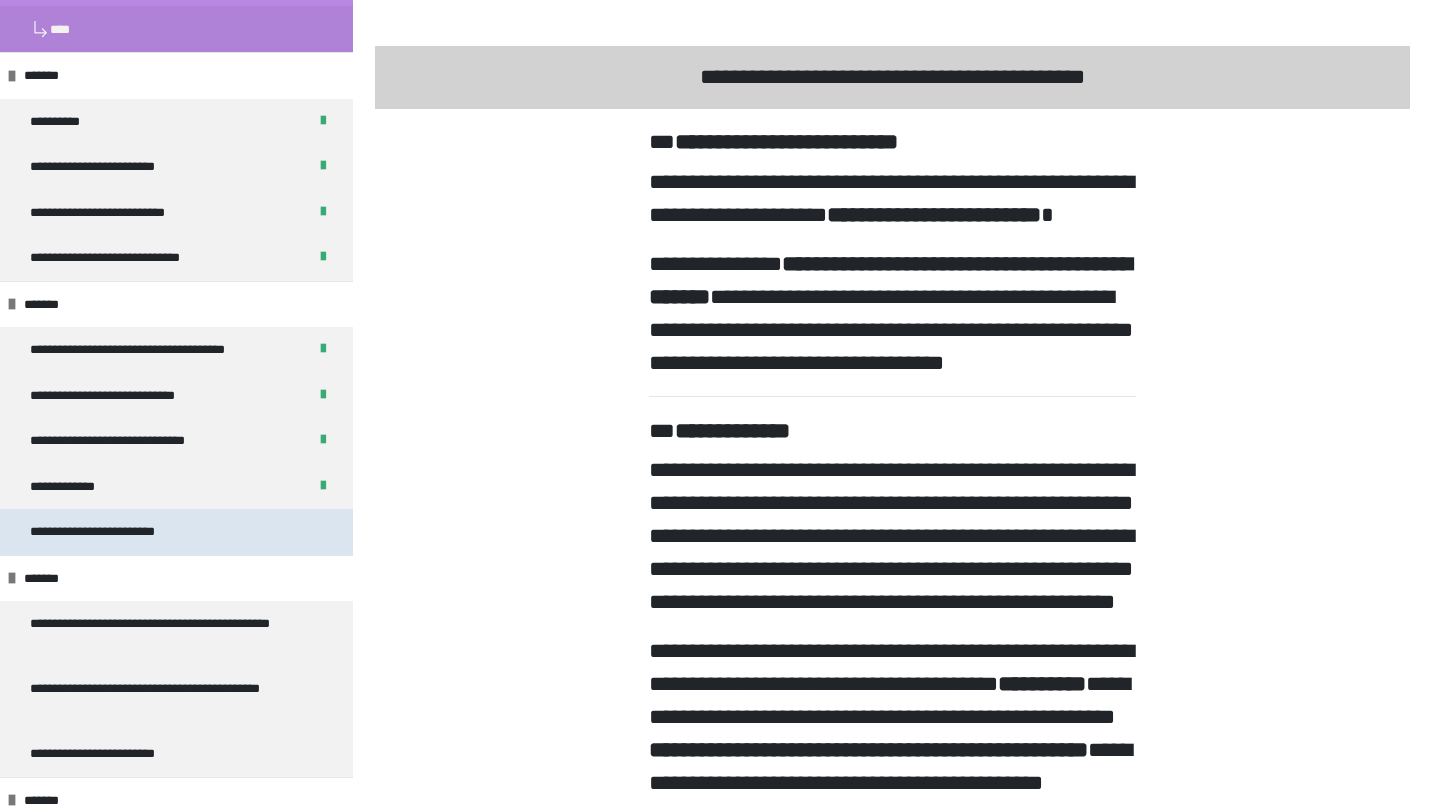 click on "**********" at bounding box center (176, 532) 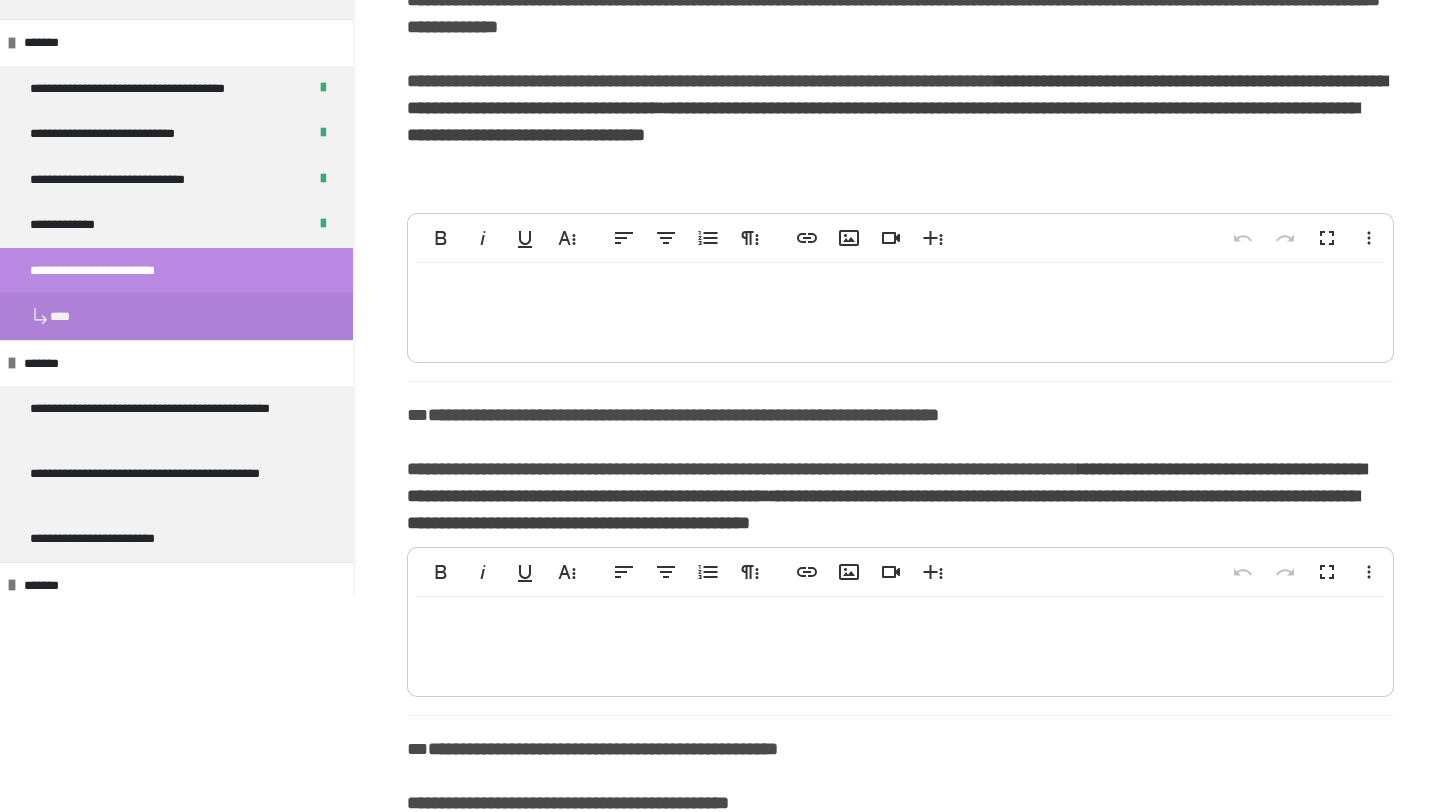 scroll, scrollTop: 0, scrollLeft: 0, axis: both 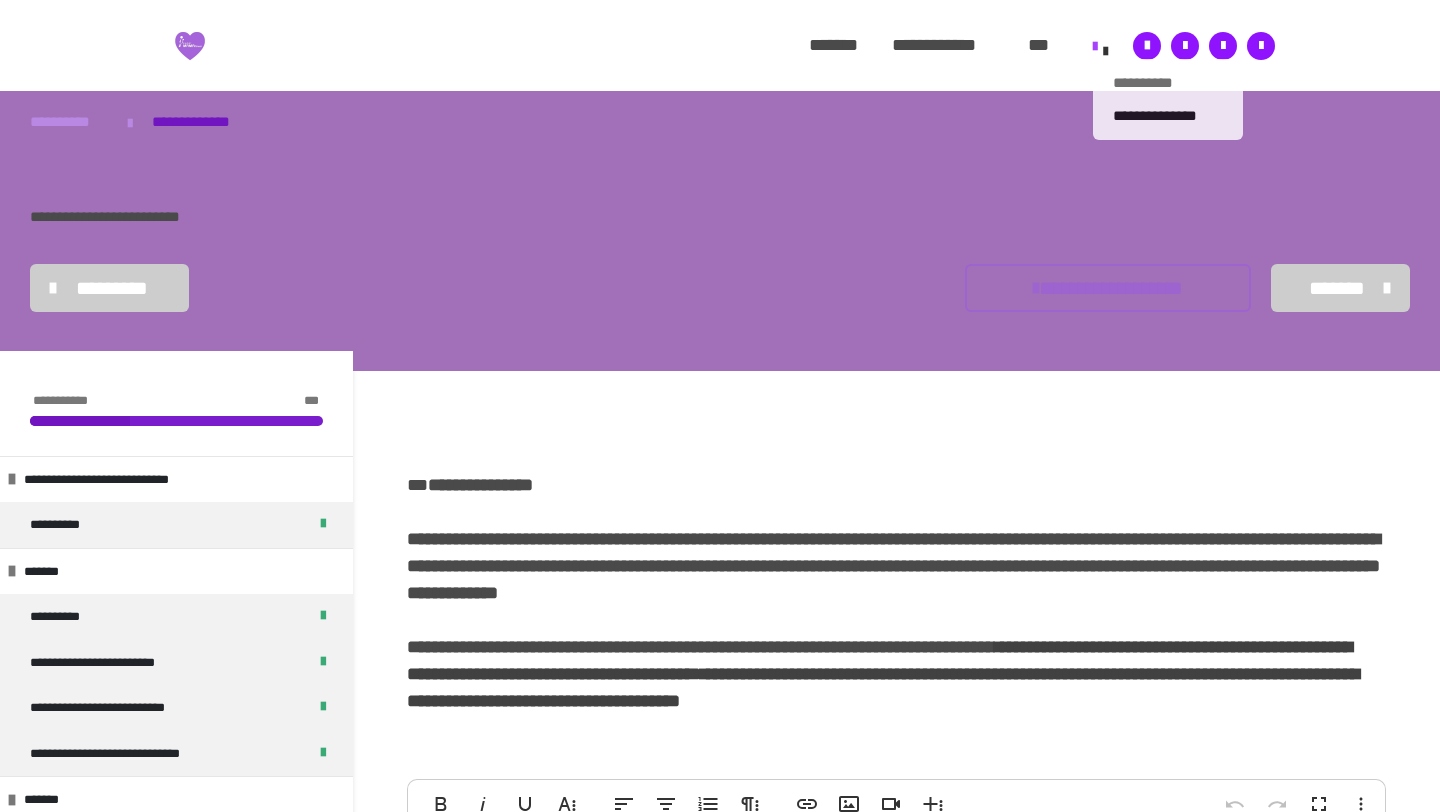 click on "**********" at bounding box center [1168, 83] 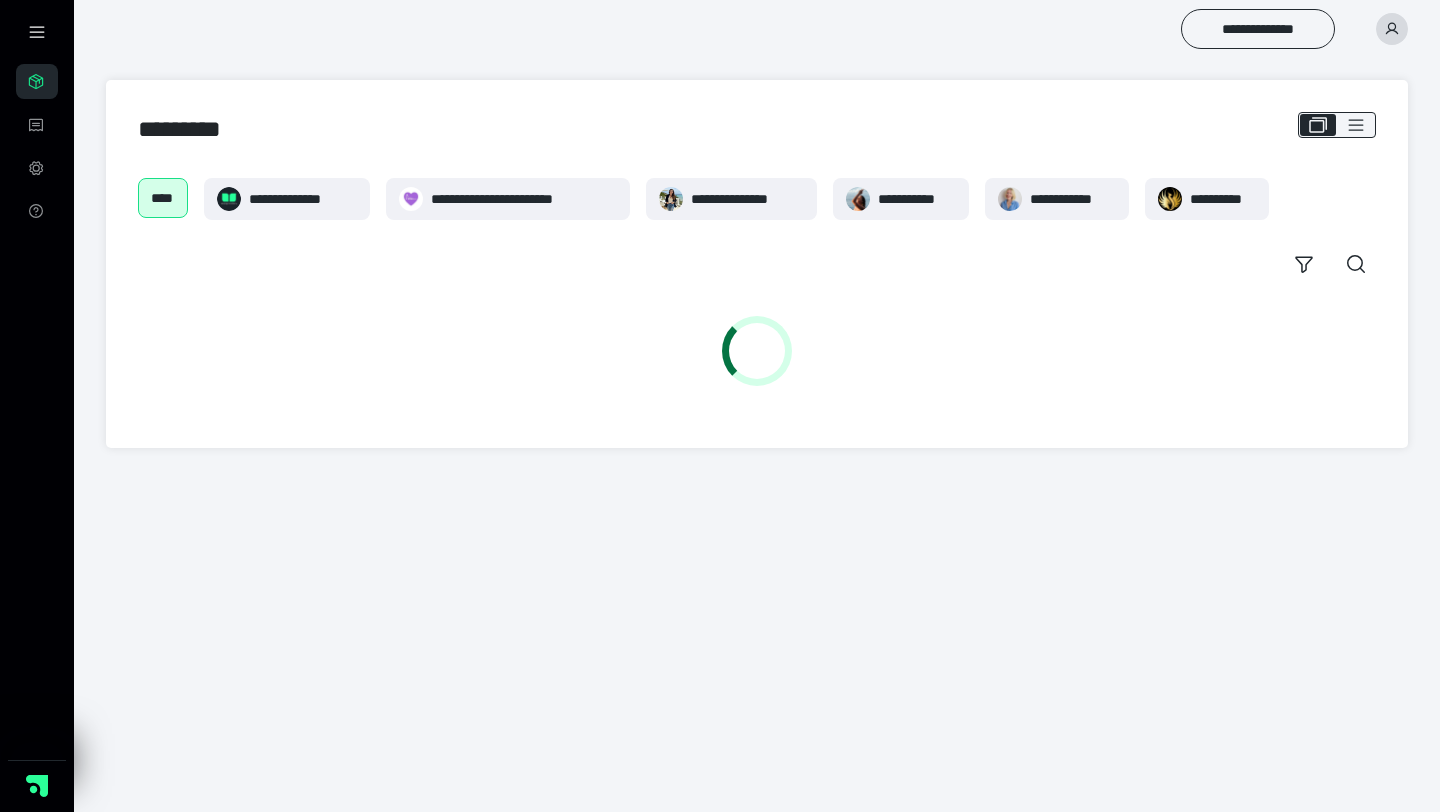 scroll, scrollTop: 0, scrollLeft: 0, axis: both 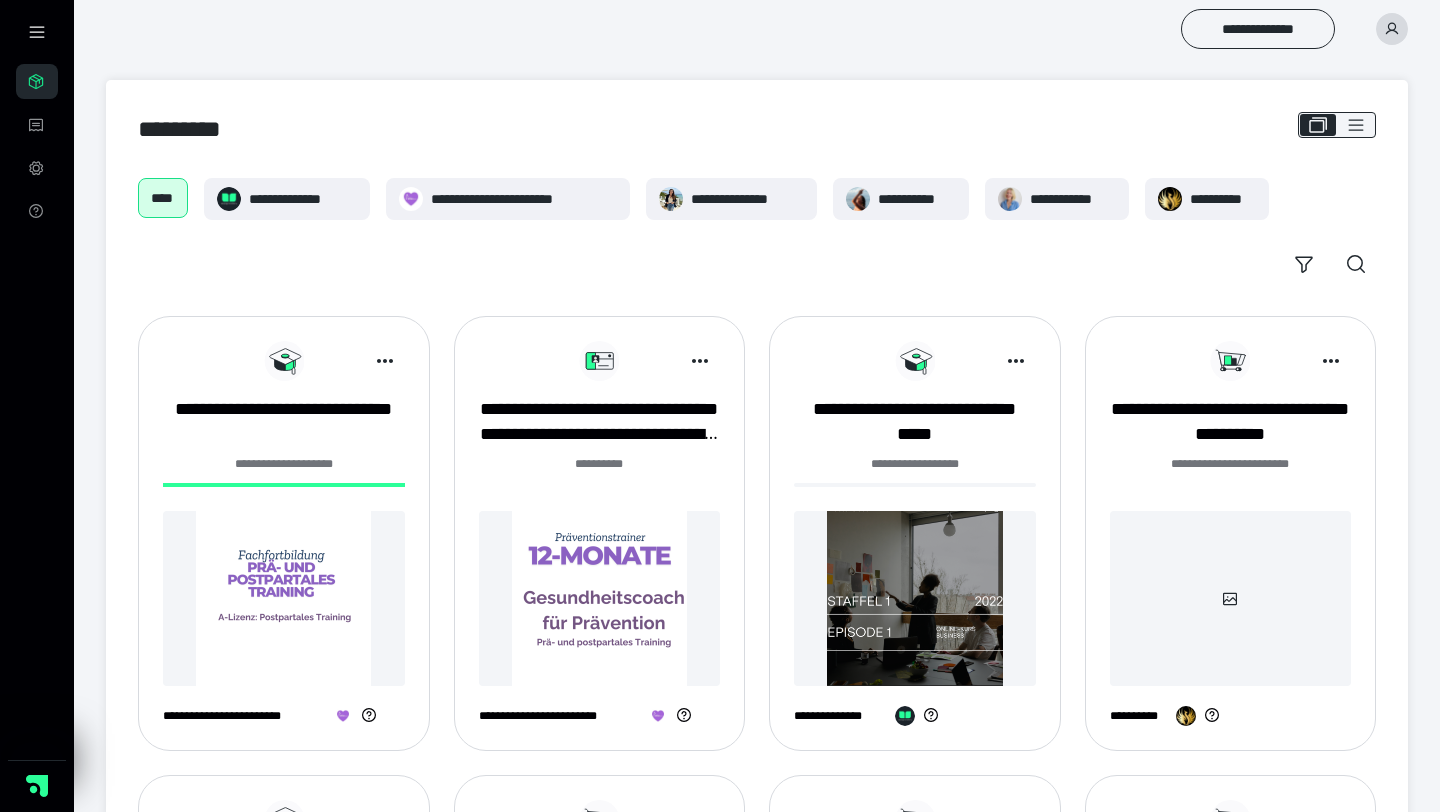 click at bounding box center (600, 598) 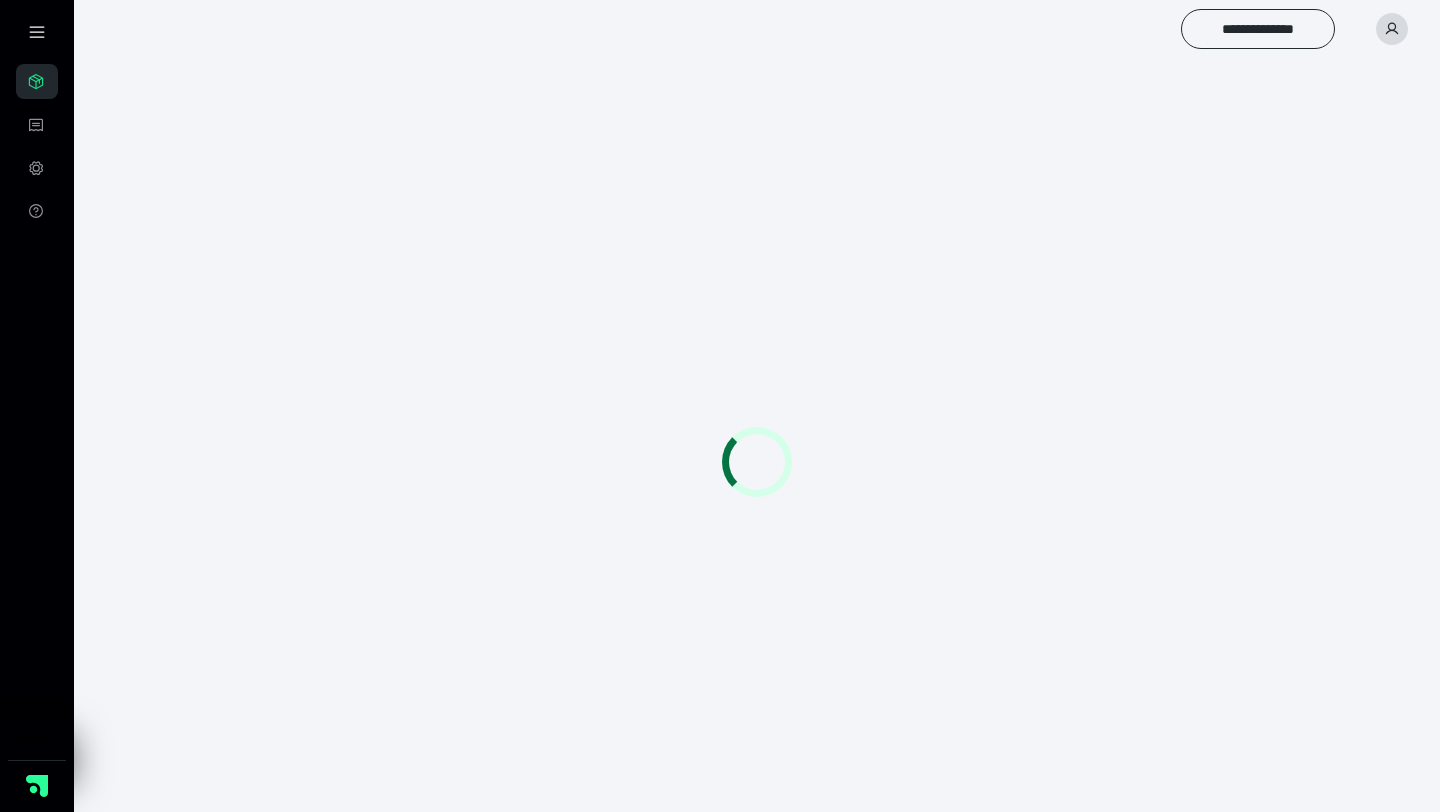 scroll, scrollTop: 0, scrollLeft: 0, axis: both 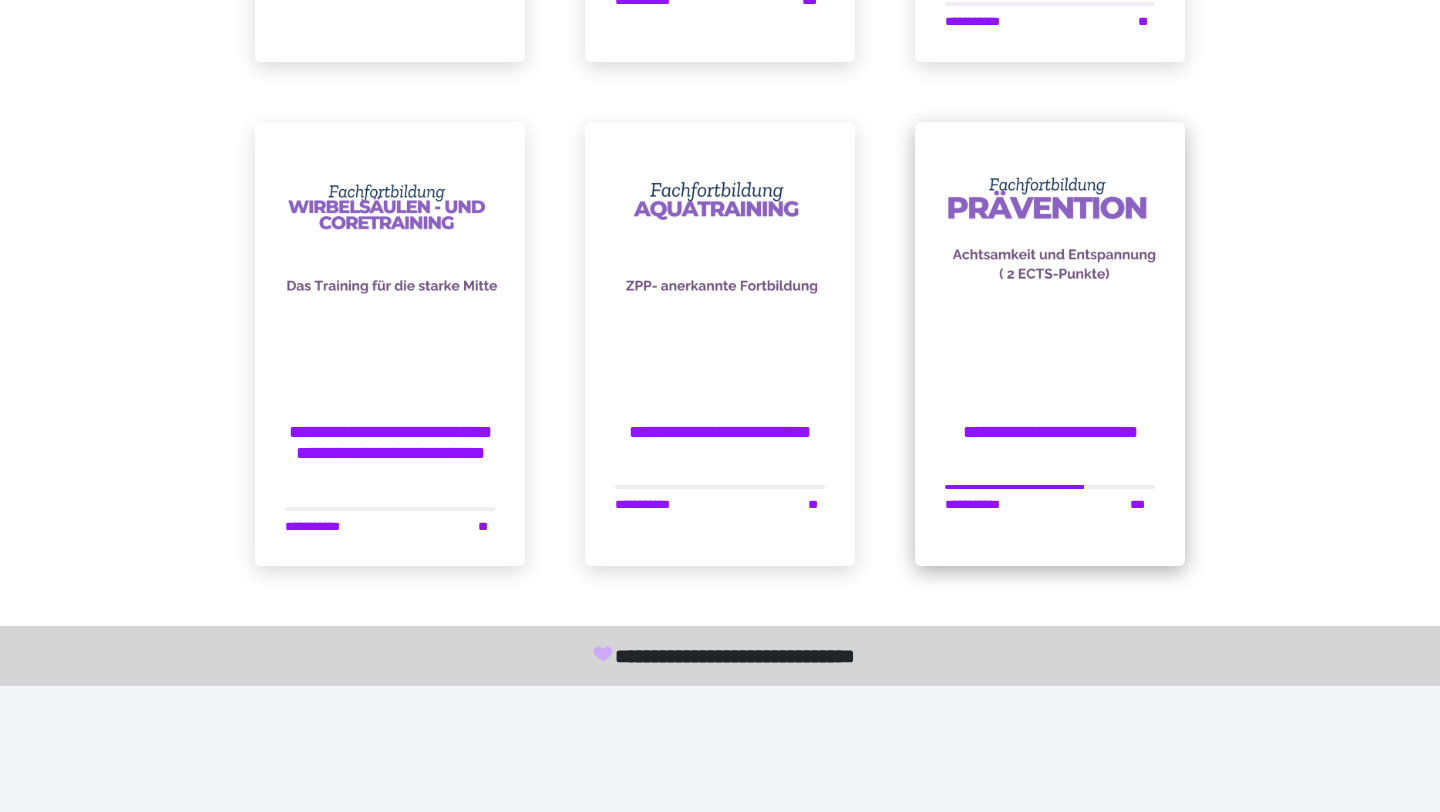 click at bounding box center [1050, 257] 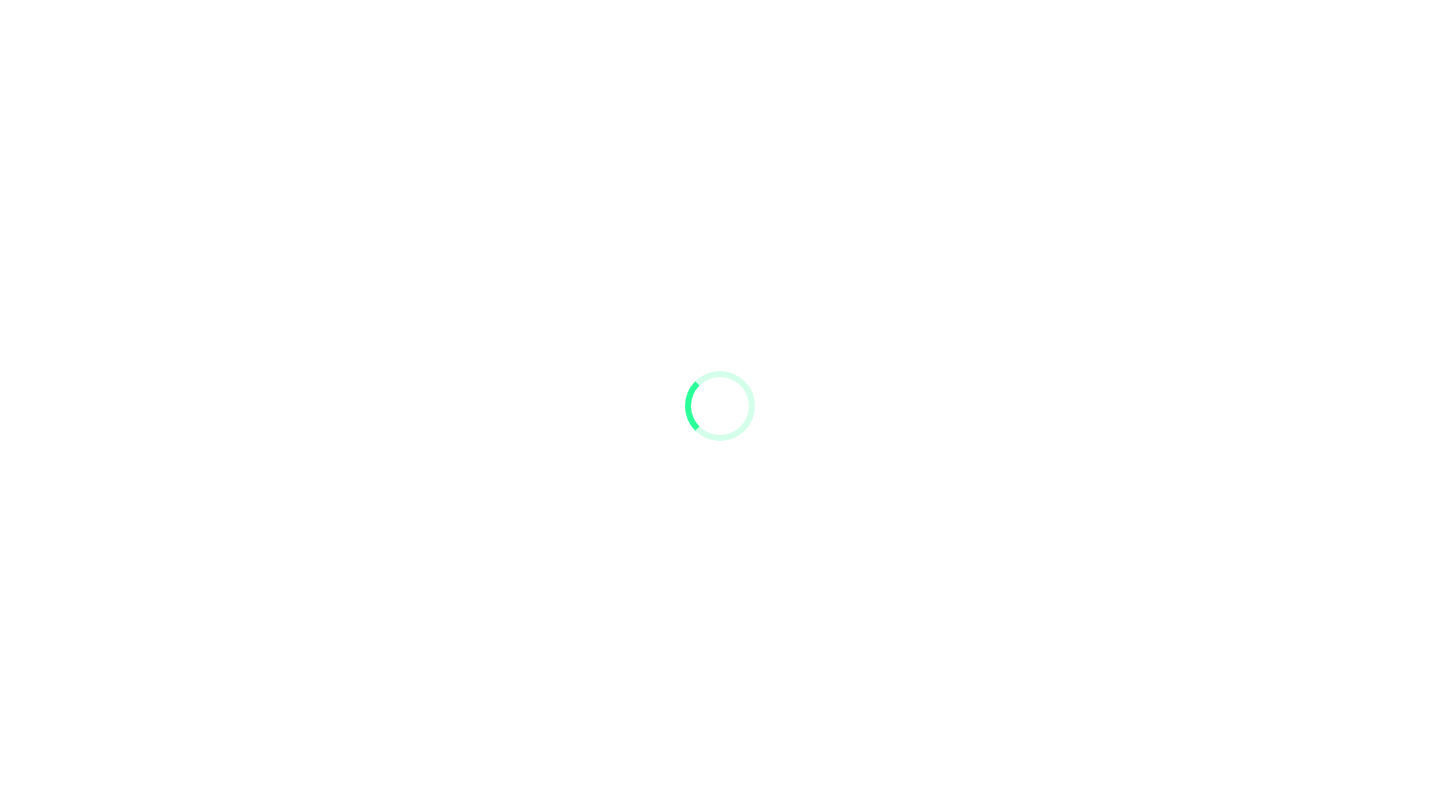 scroll, scrollTop: 0, scrollLeft: 0, axis: both 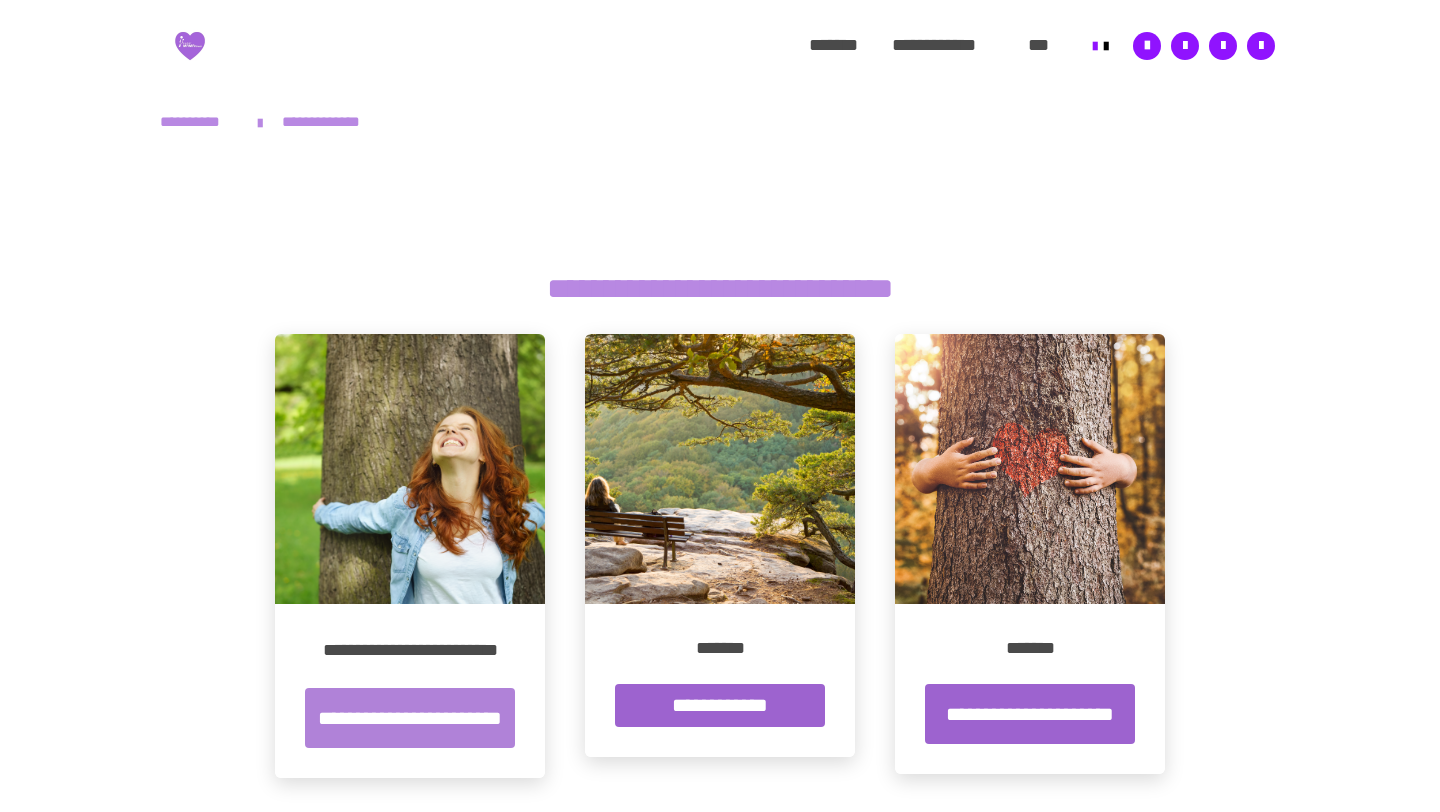 click on "**********" at bounding box center (410, 718) 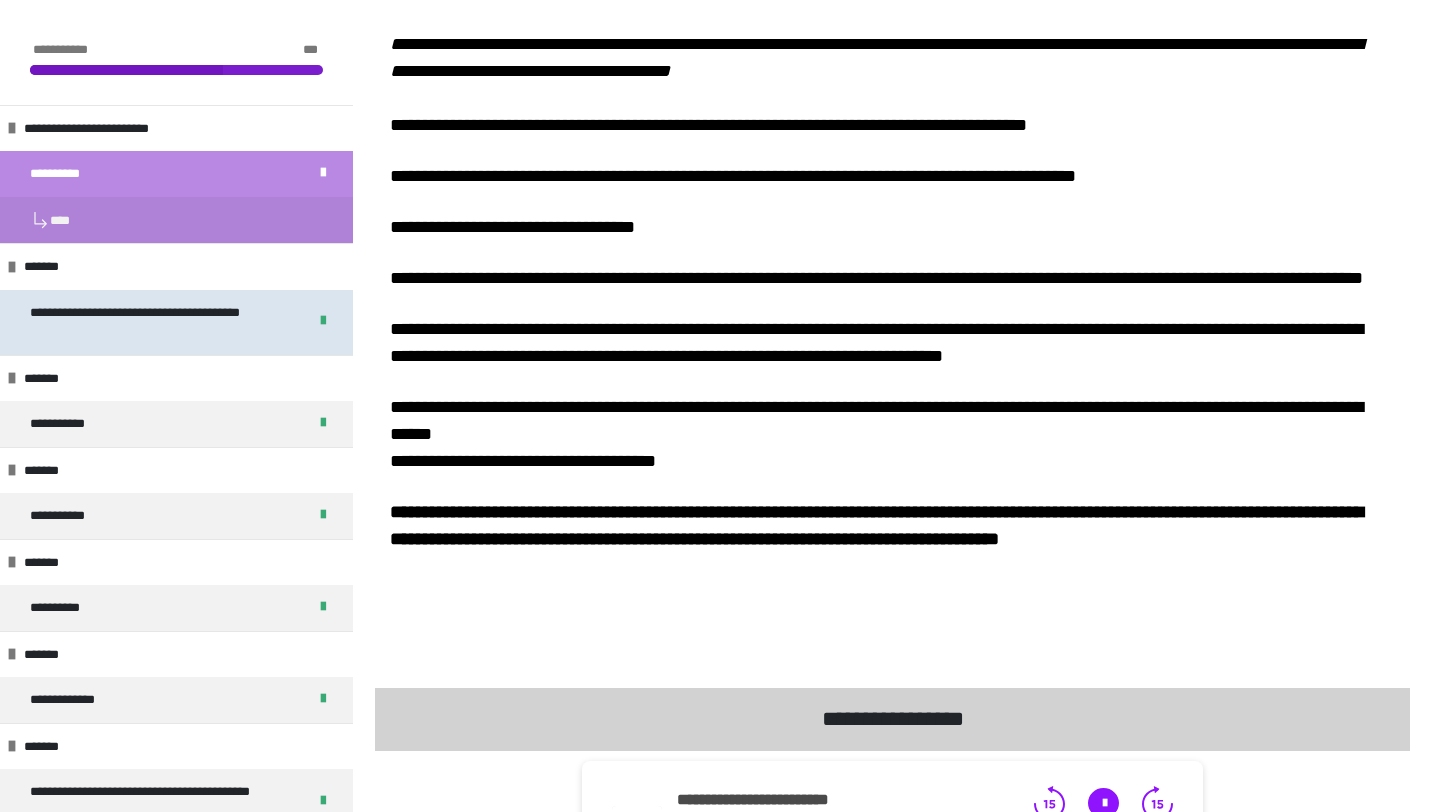 scroll, scrollTop: 865, scrollLeft: 0, axis: vertical 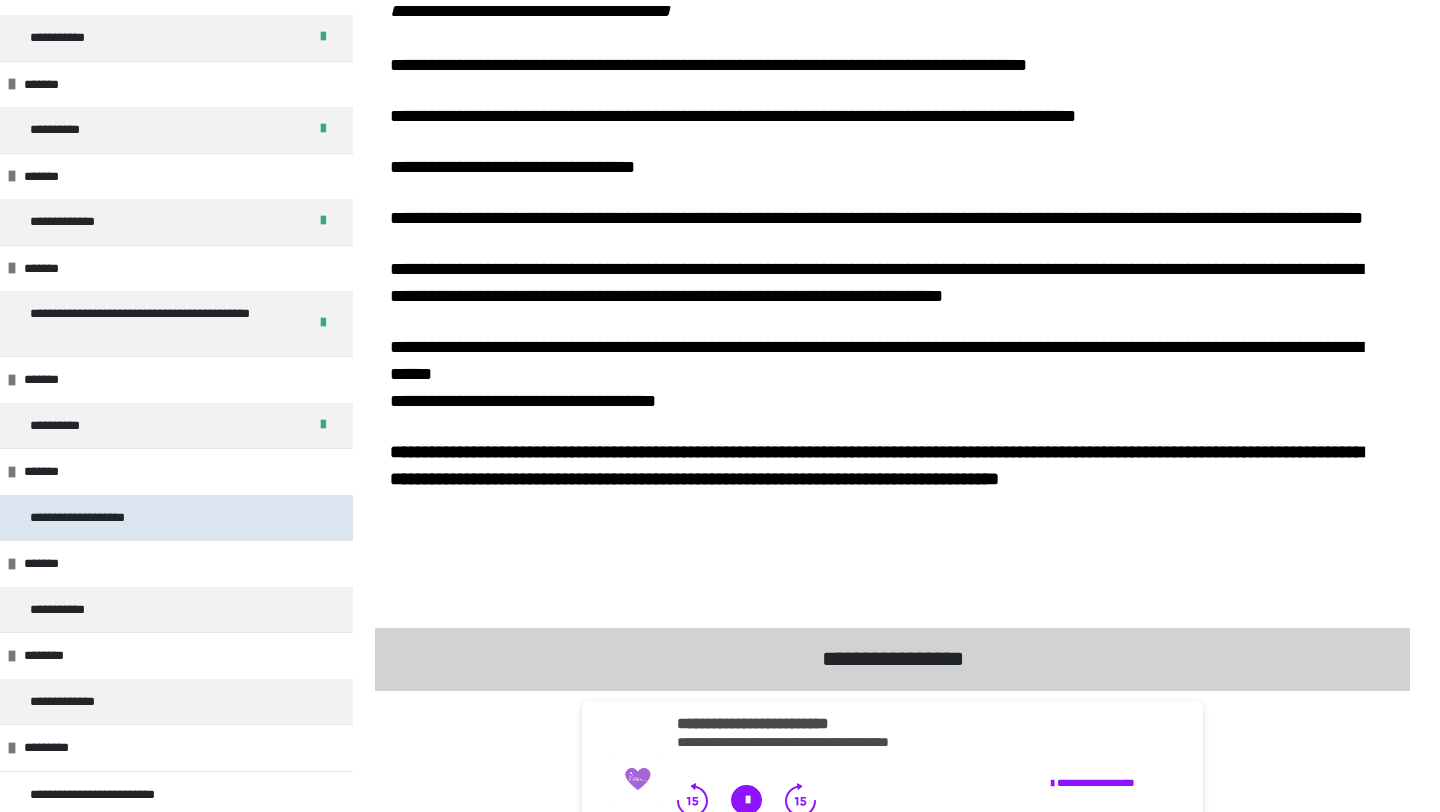 click on "**********" at bounding box center (176, 518) 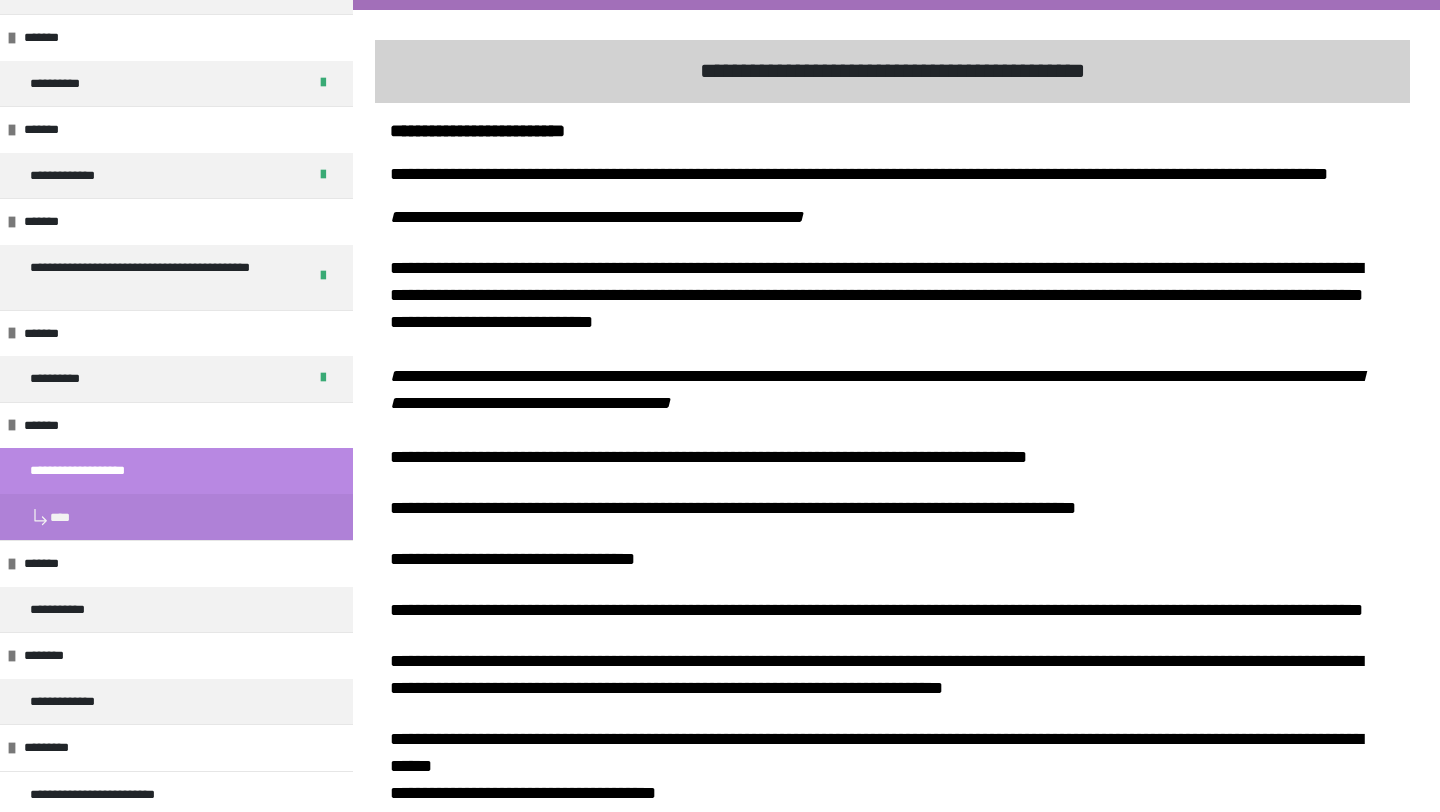 scroll, scrollTop: 431, scrollLeft: 0, axis: vertical 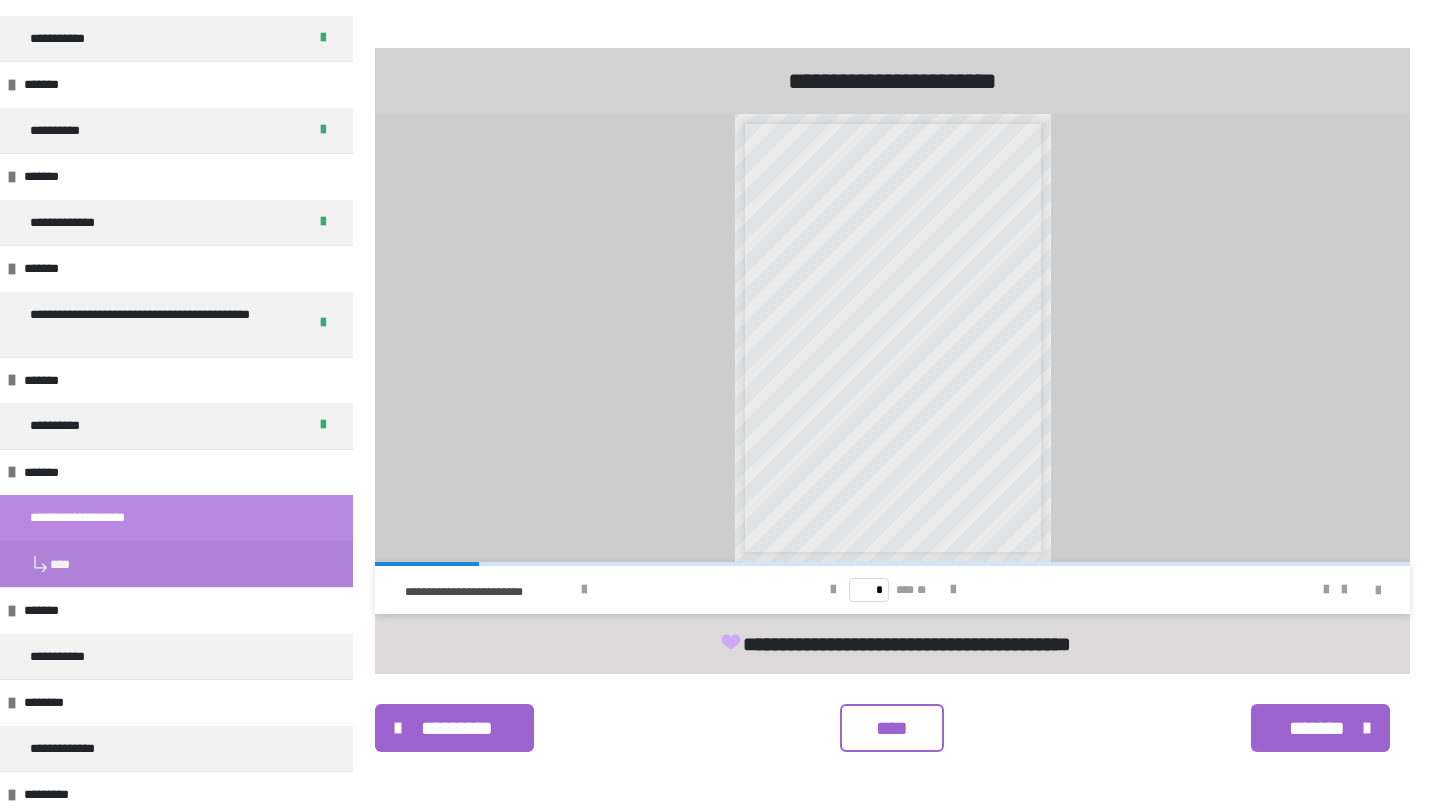 click on "****" at bounding box center [892, 728] 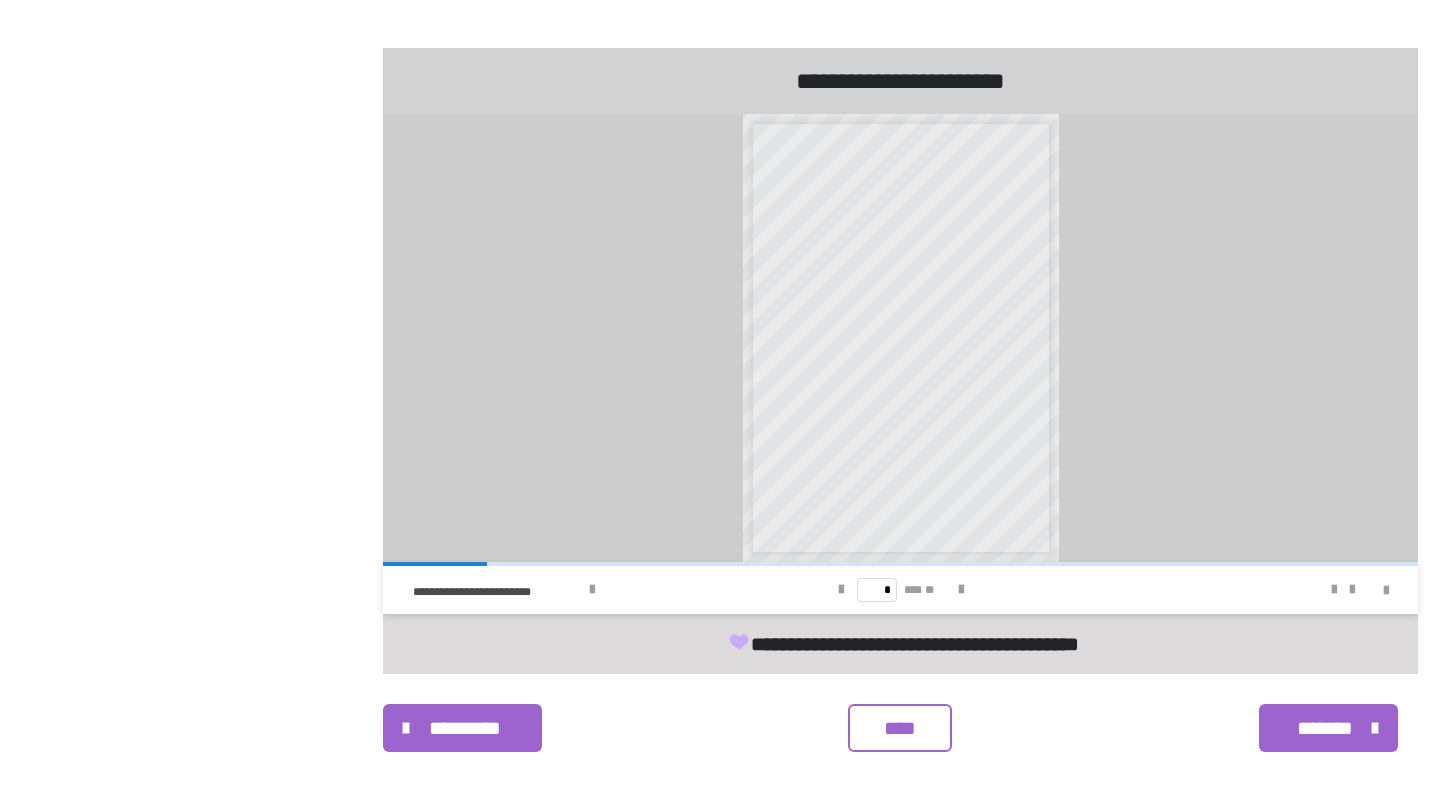 scroll, scrollTop: 0, scrollLeft: 0, axis: both 